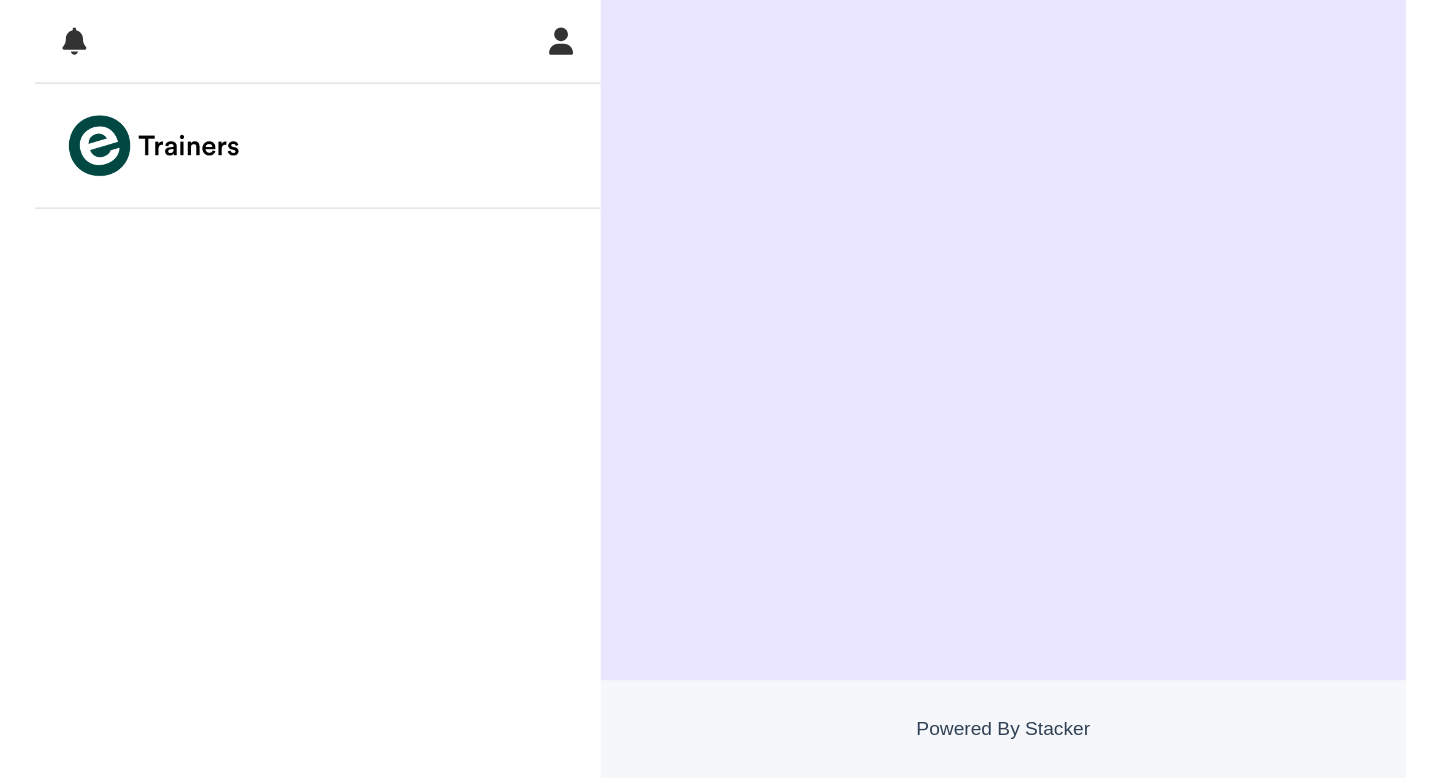 scroll, scrollTop: 0, scrollLeft: 0, axis: both 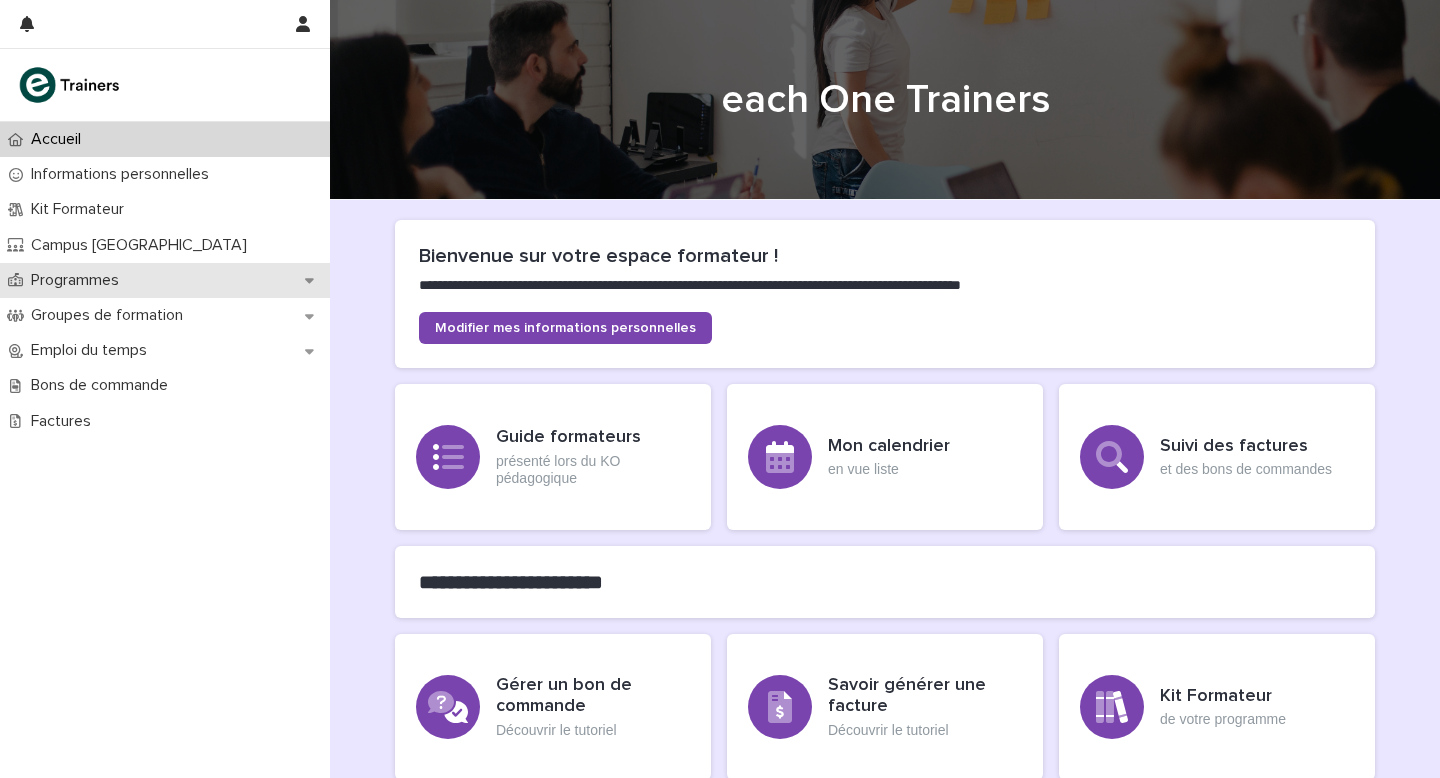 click on "Programmes" at bounding box center [79, 280] 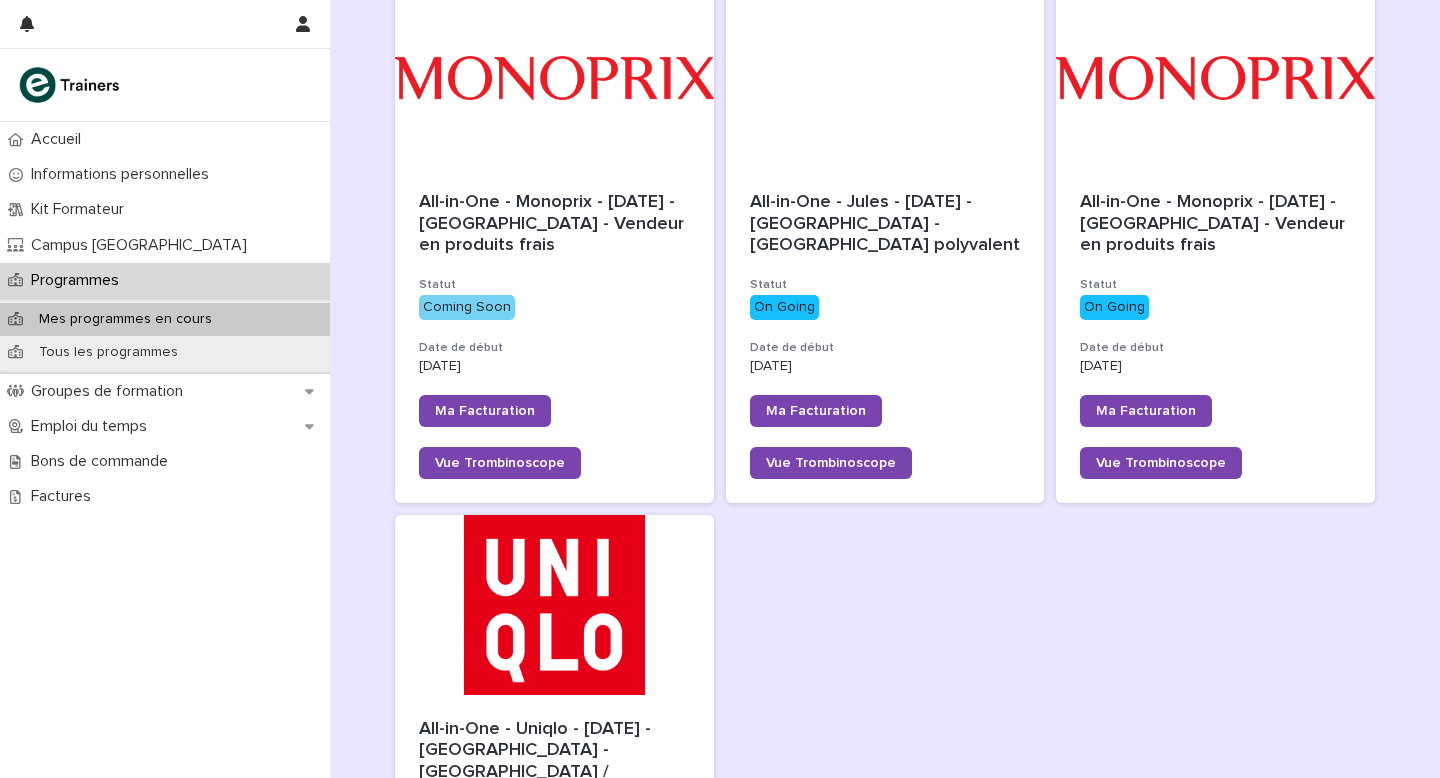 scroll, scrollTop: 318, scrollLeft: 0, axis: vertical 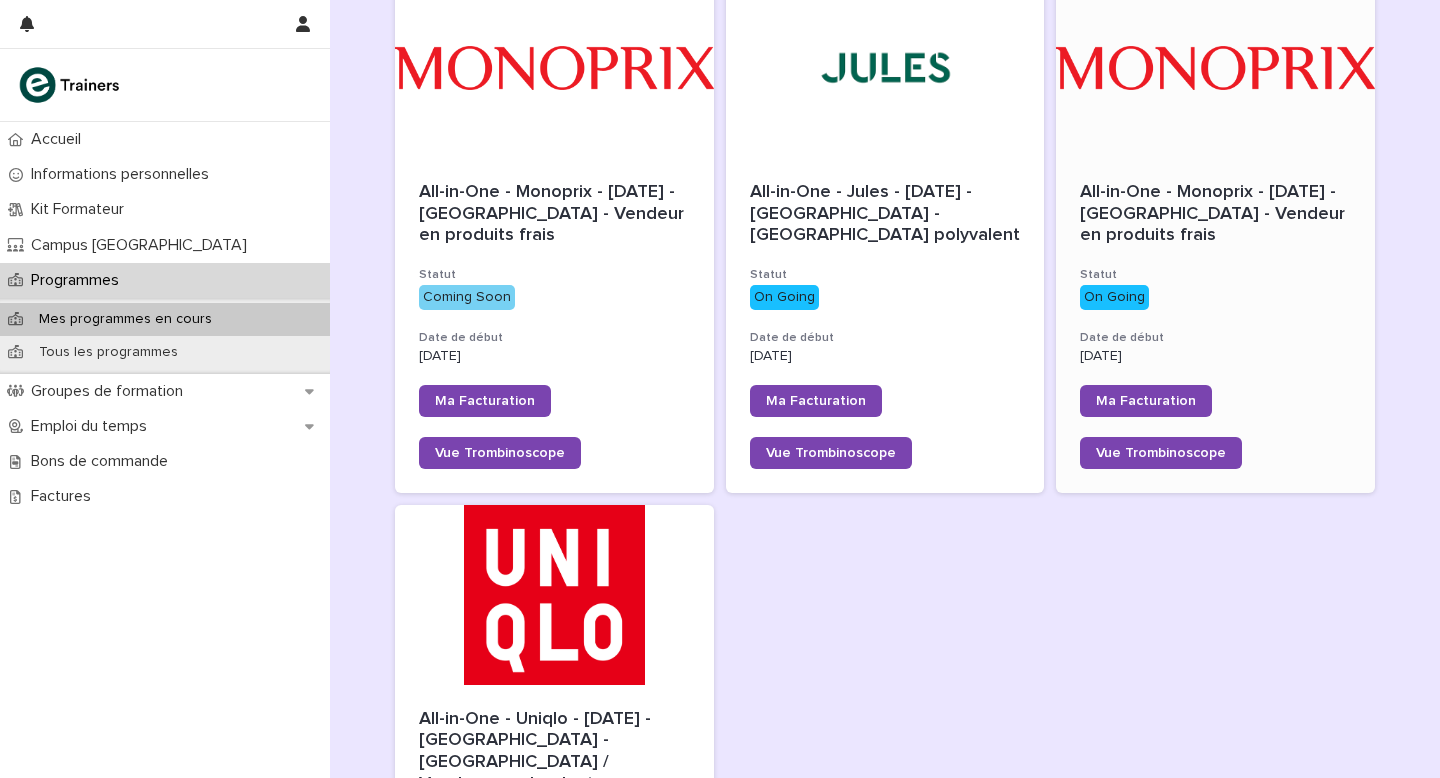 click on "All-in-One - Monoprix - [DATE] - [GEOGRAPHIC_DATA] - Vendeur en produits frais Statut On Going Date de début [DATE] Ma Facturation Vue Trombinoscope" at bounding box center [1215, 325] 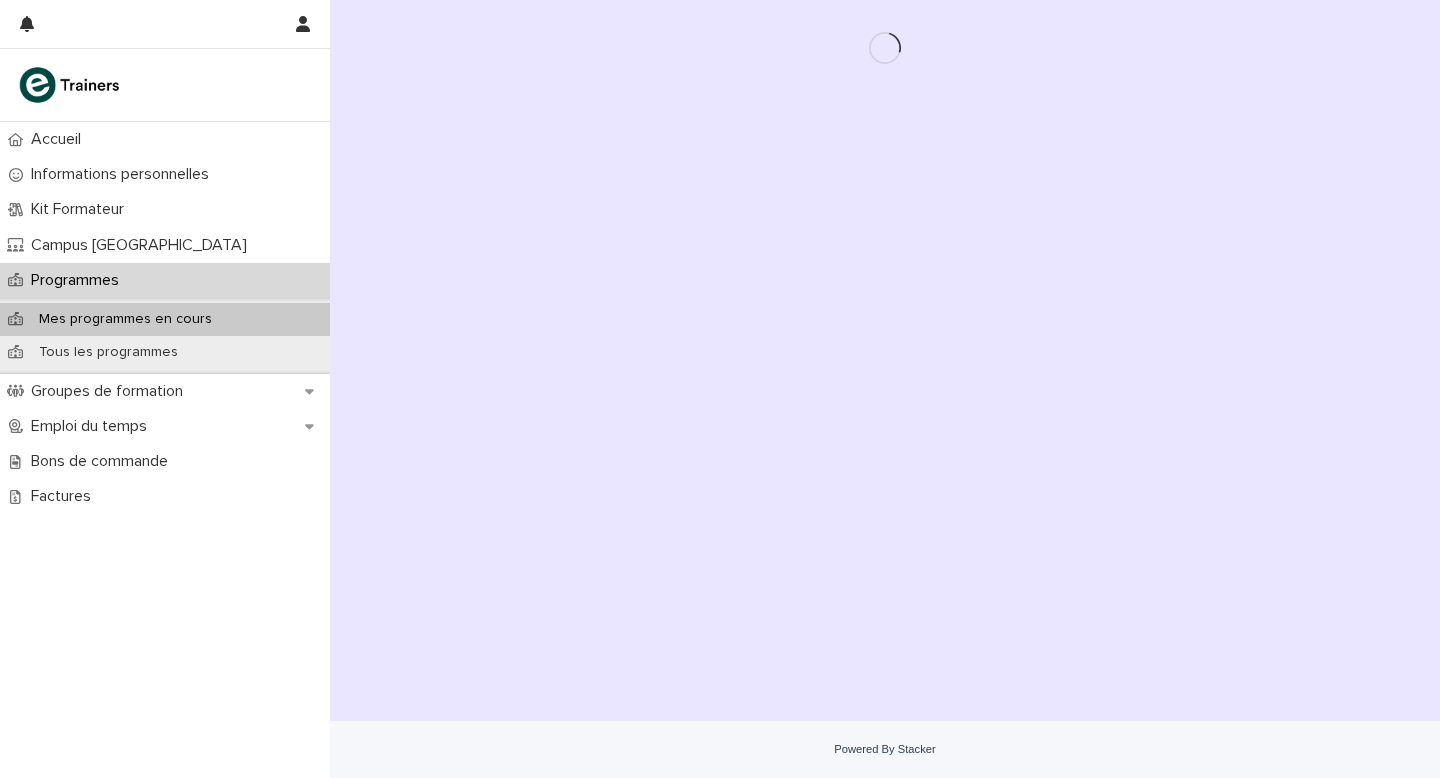 scroll, scrollTop: 0, scrollLeft: 0, axis: both 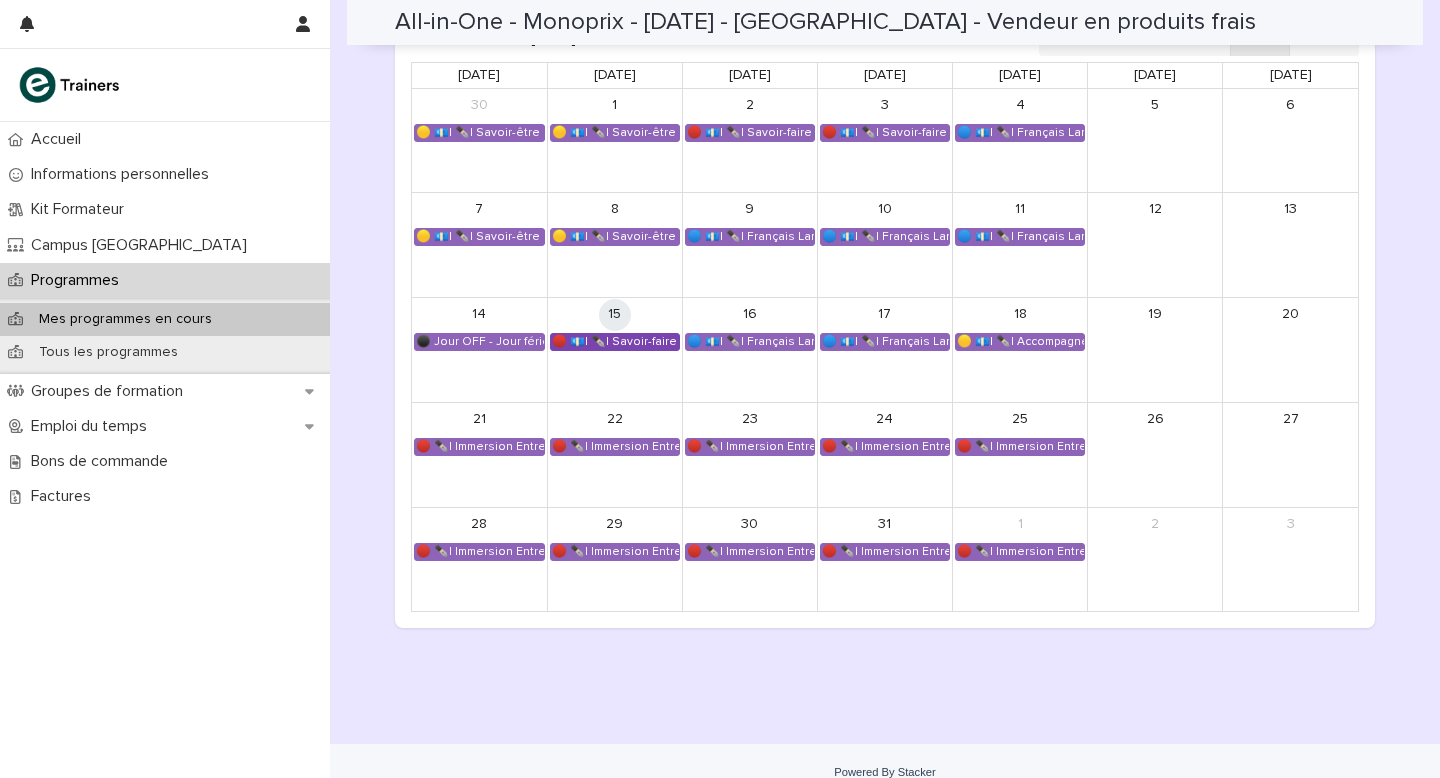 click on "🔴 💶| ✒️| Savoir-faire métier - Tenue d’un poste de caisse" at bounding box center [615, 342] 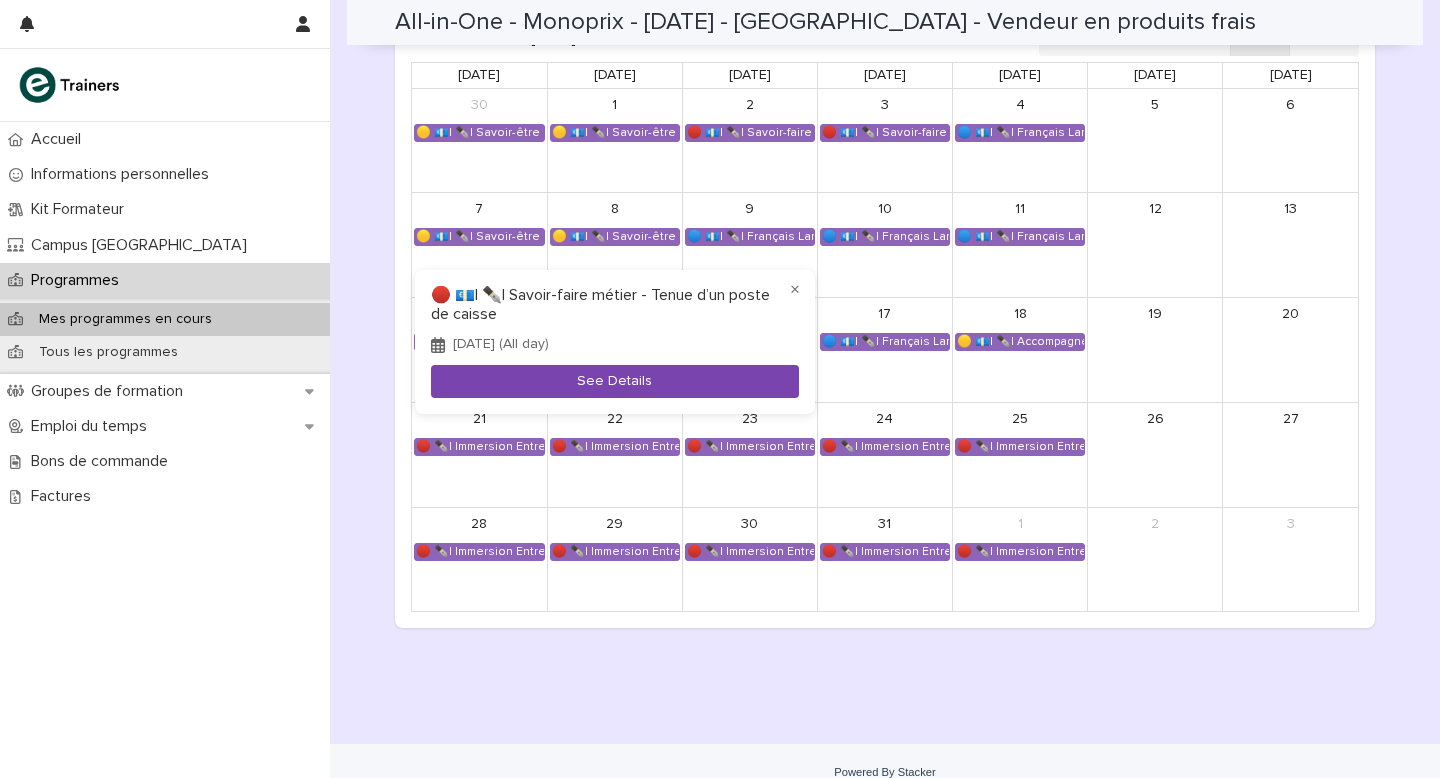 click on "See Details" at bounding box center (615, 381) 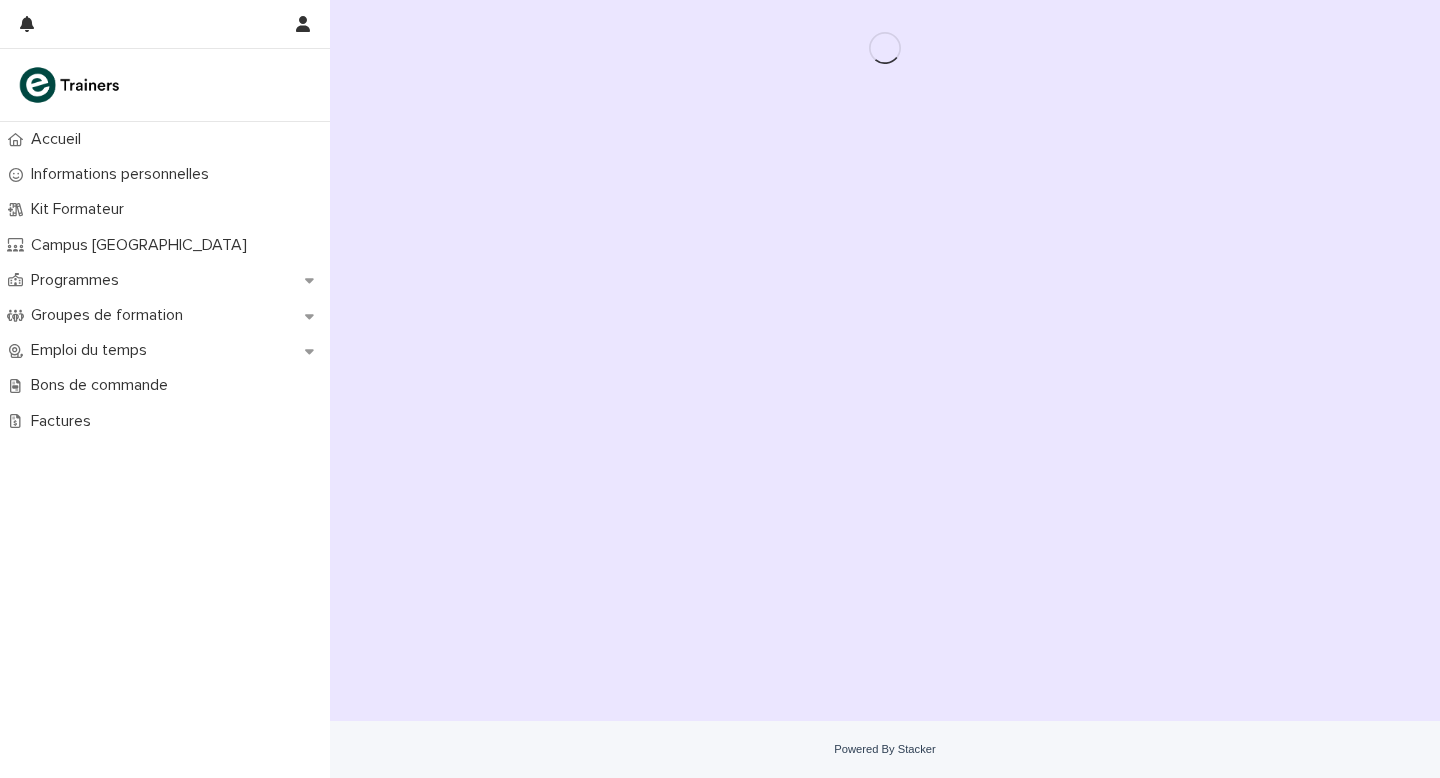 scroll, scrollTop: 0, scrollLeft: 0, axis: both 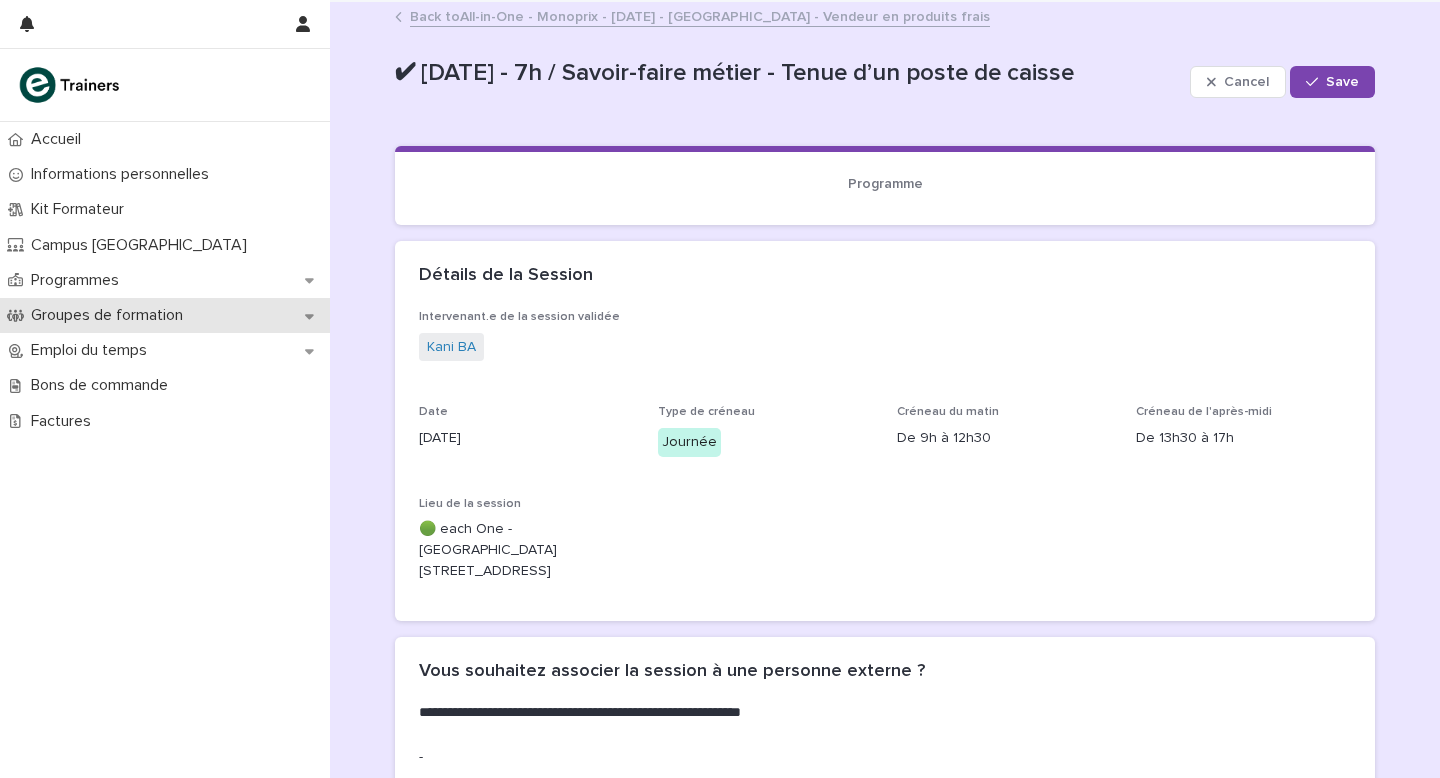 click on "Groupes de formation" at bounding box center (111, 315) 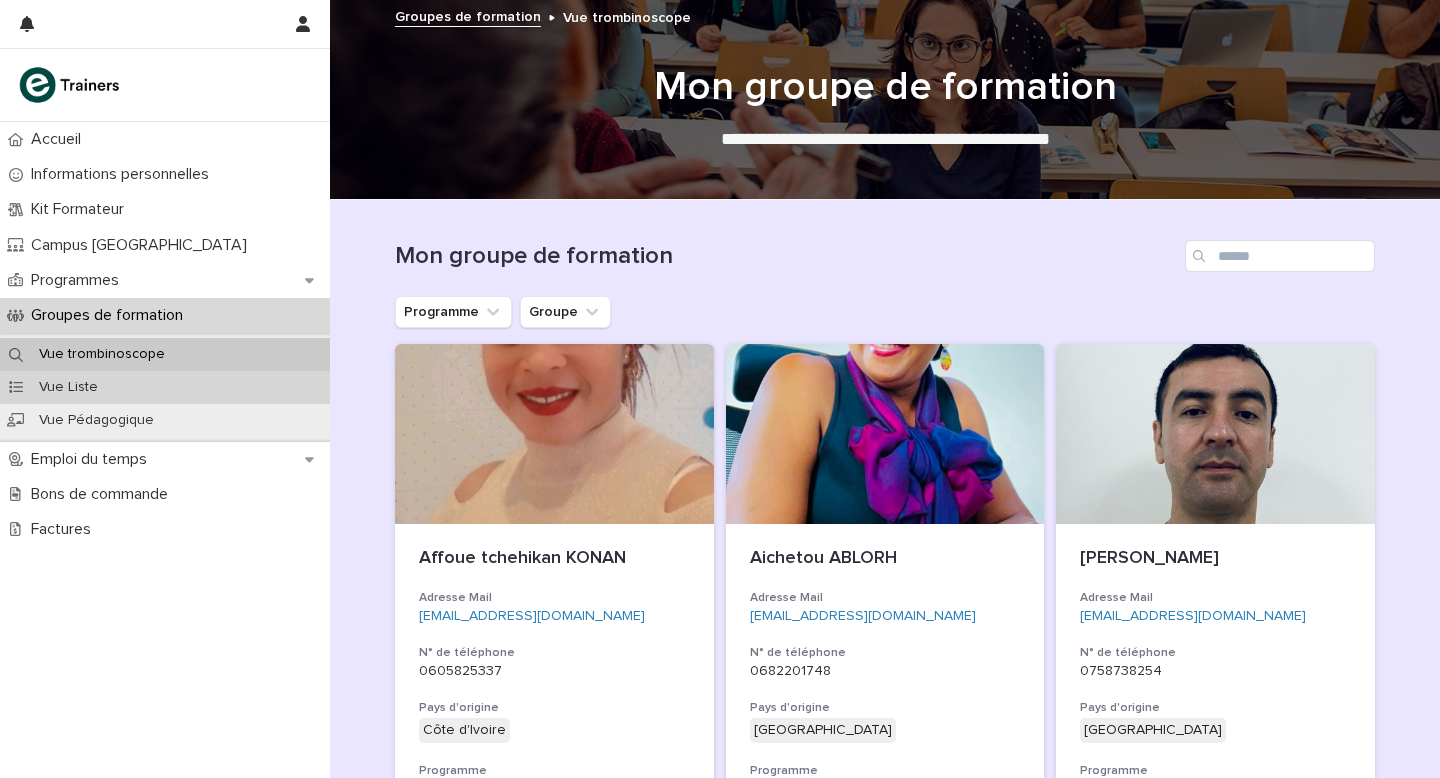 click on "Vue Liste" at bounding box center (68, 387) 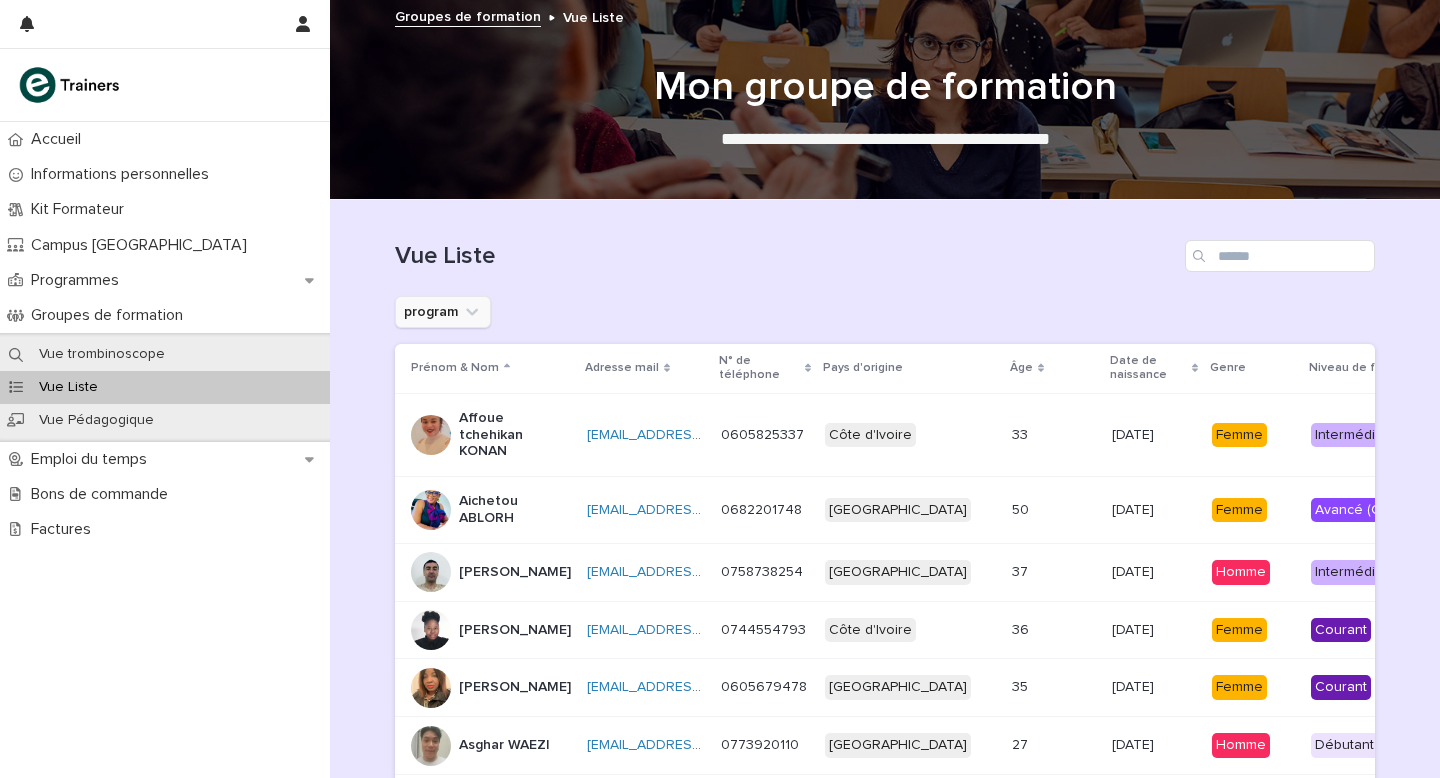 click 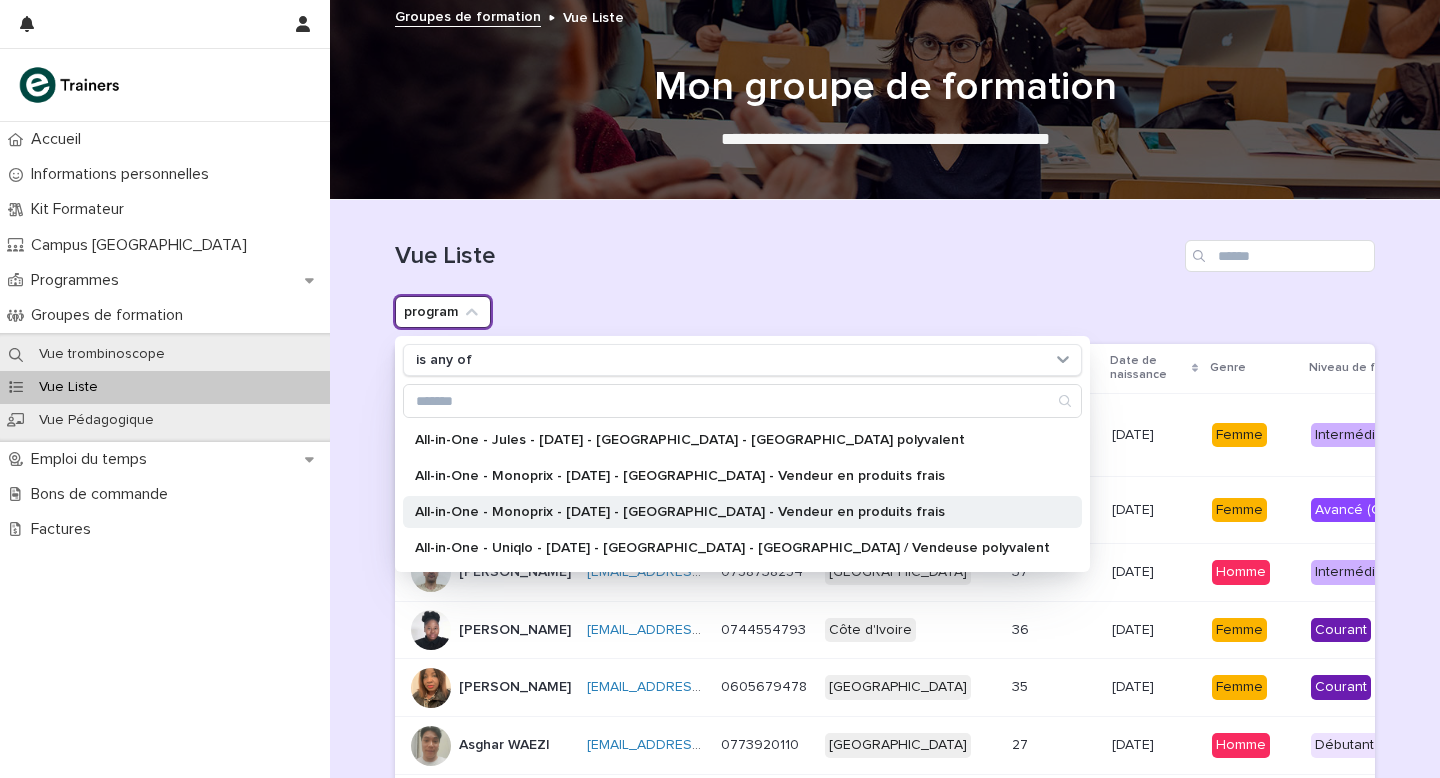 click on "All-in-One - Monoprix - [DATE] - [GEOGRAPHIC_DATA] - Vendeur en produits frais" at bounding box center (732, 512) 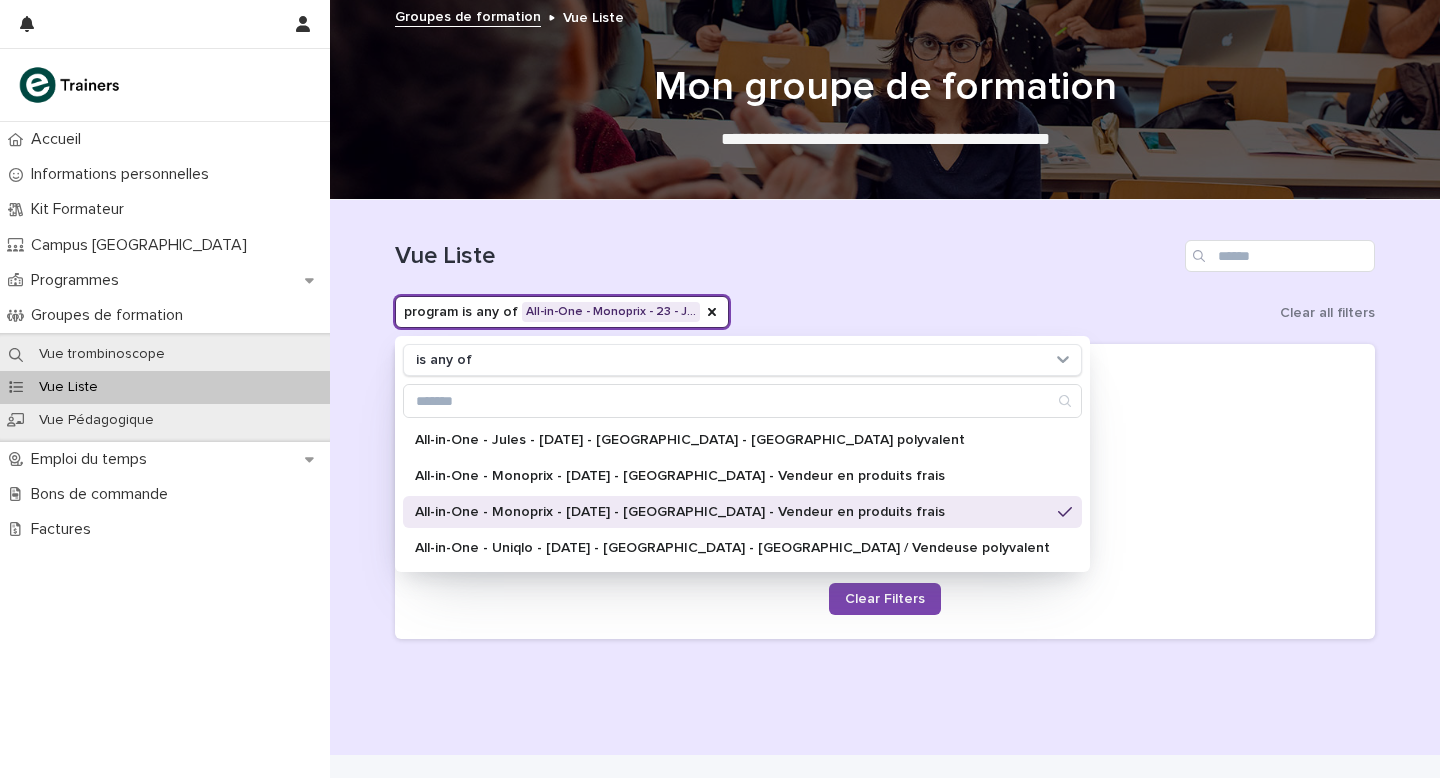 click on "Vue Liste" at bounding box center (786, 256) 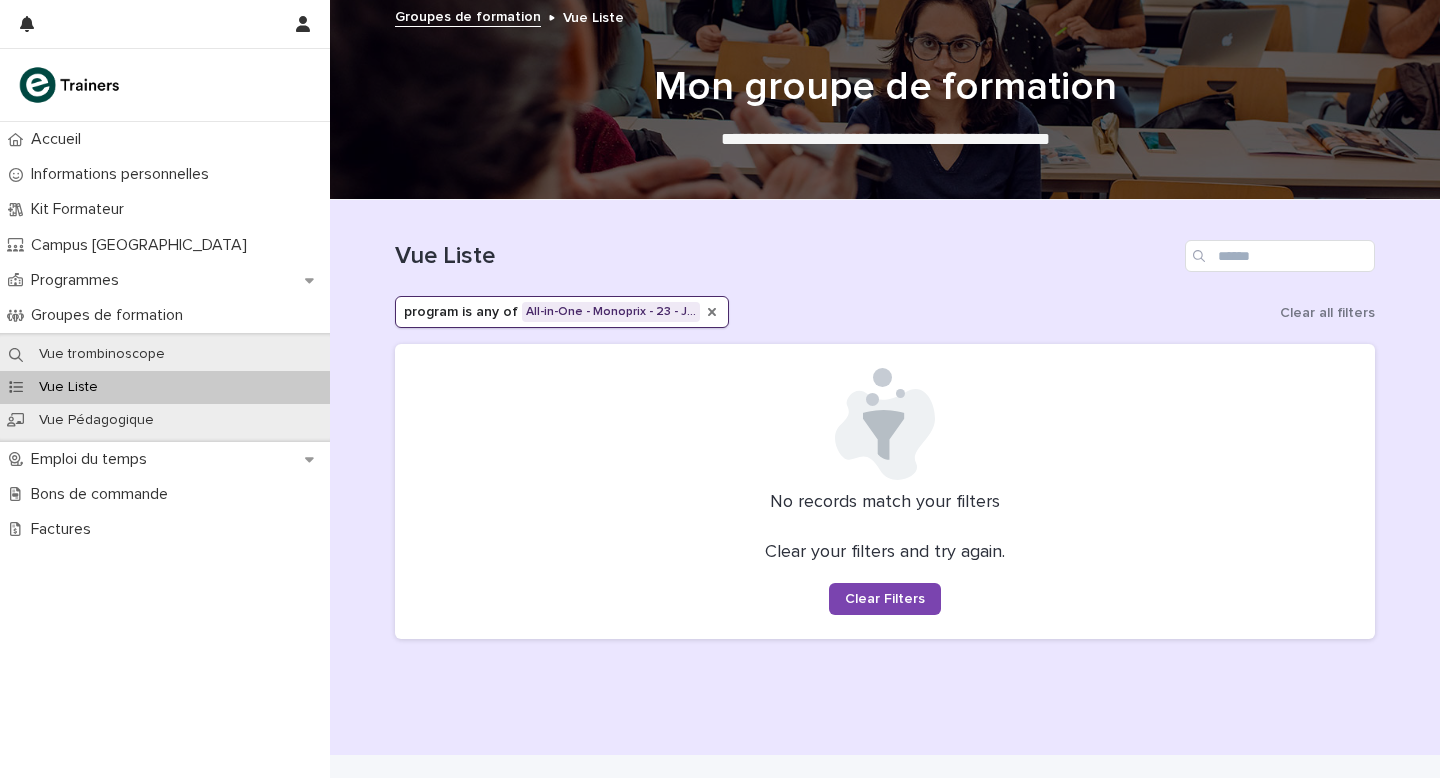 click 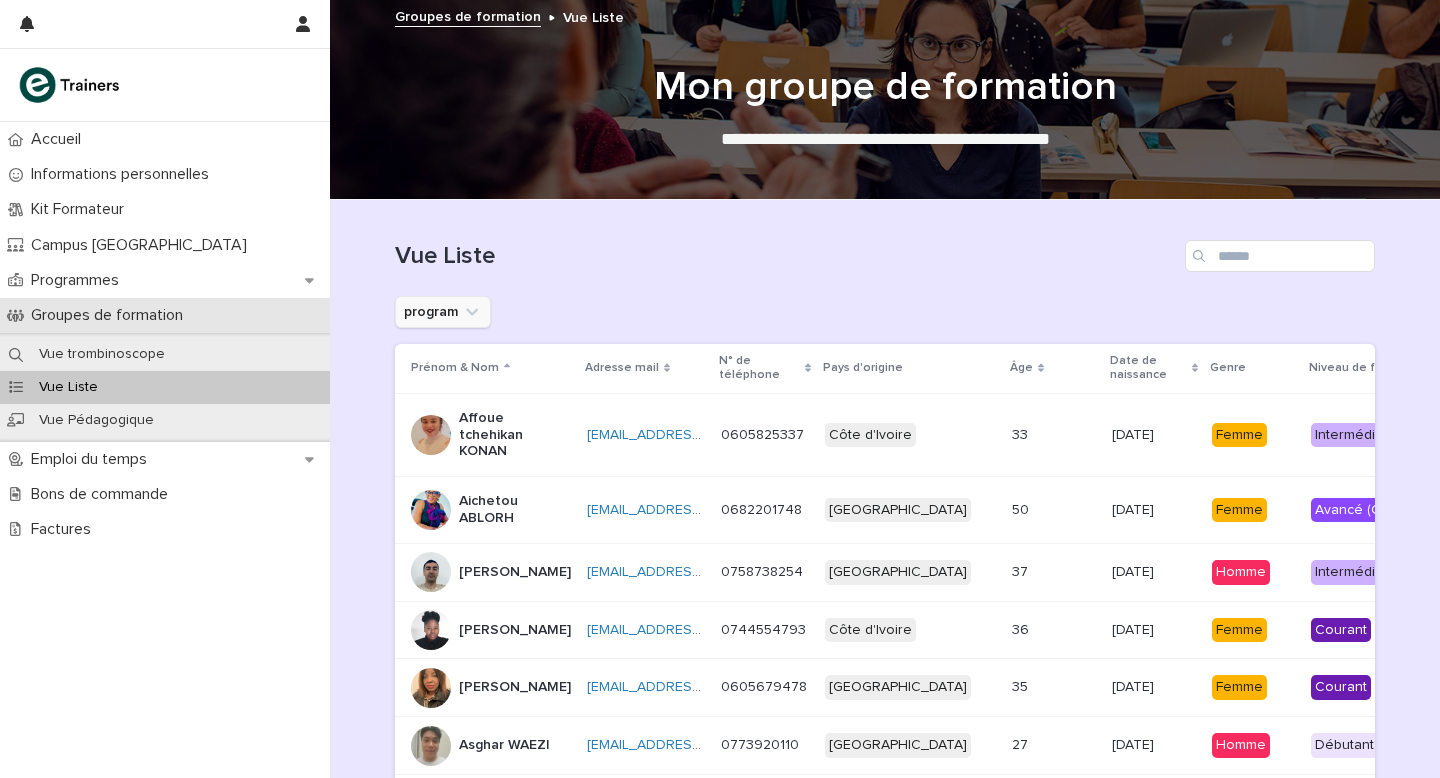 click on "Groupes de formation" at bounding box center (111, 315) 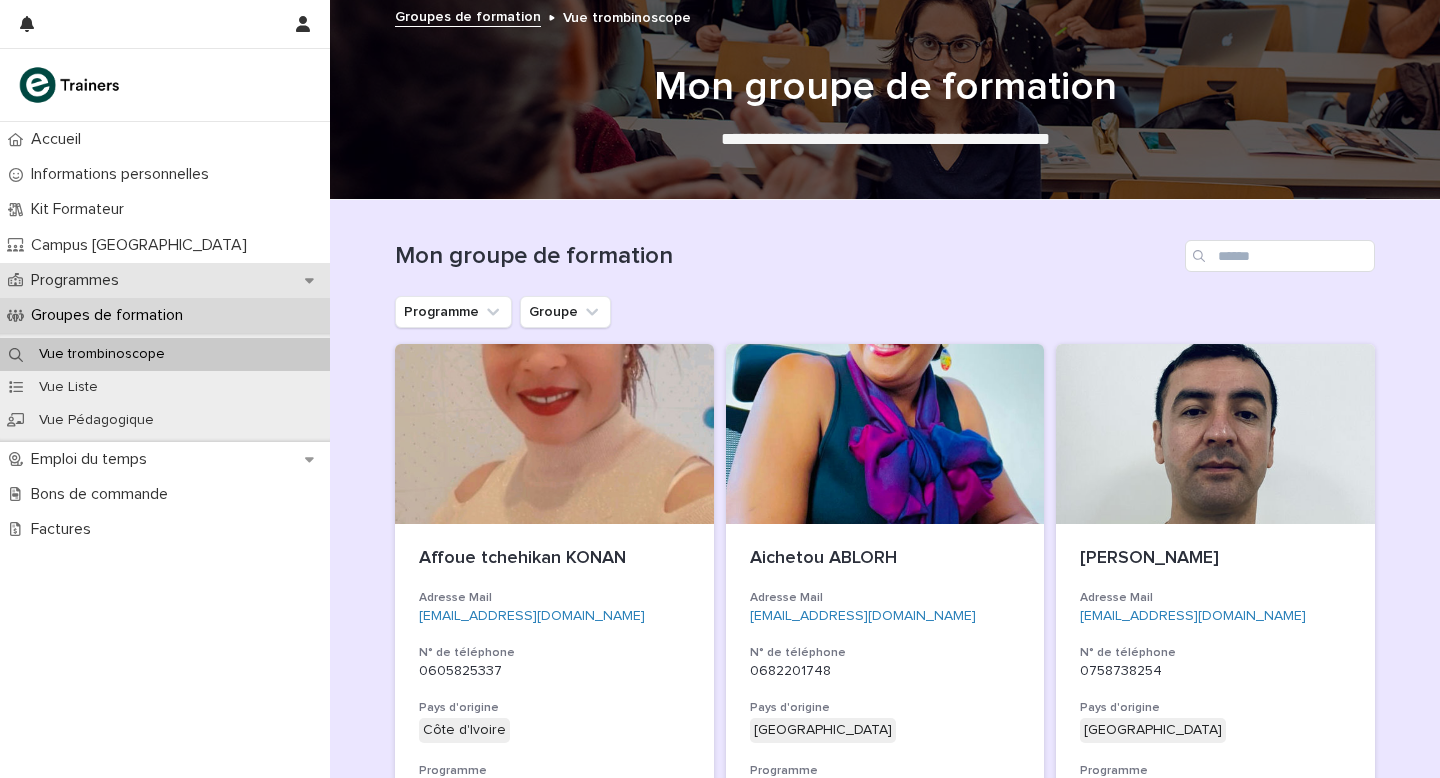 click on "Programmes" at bounding box center (79, 280) 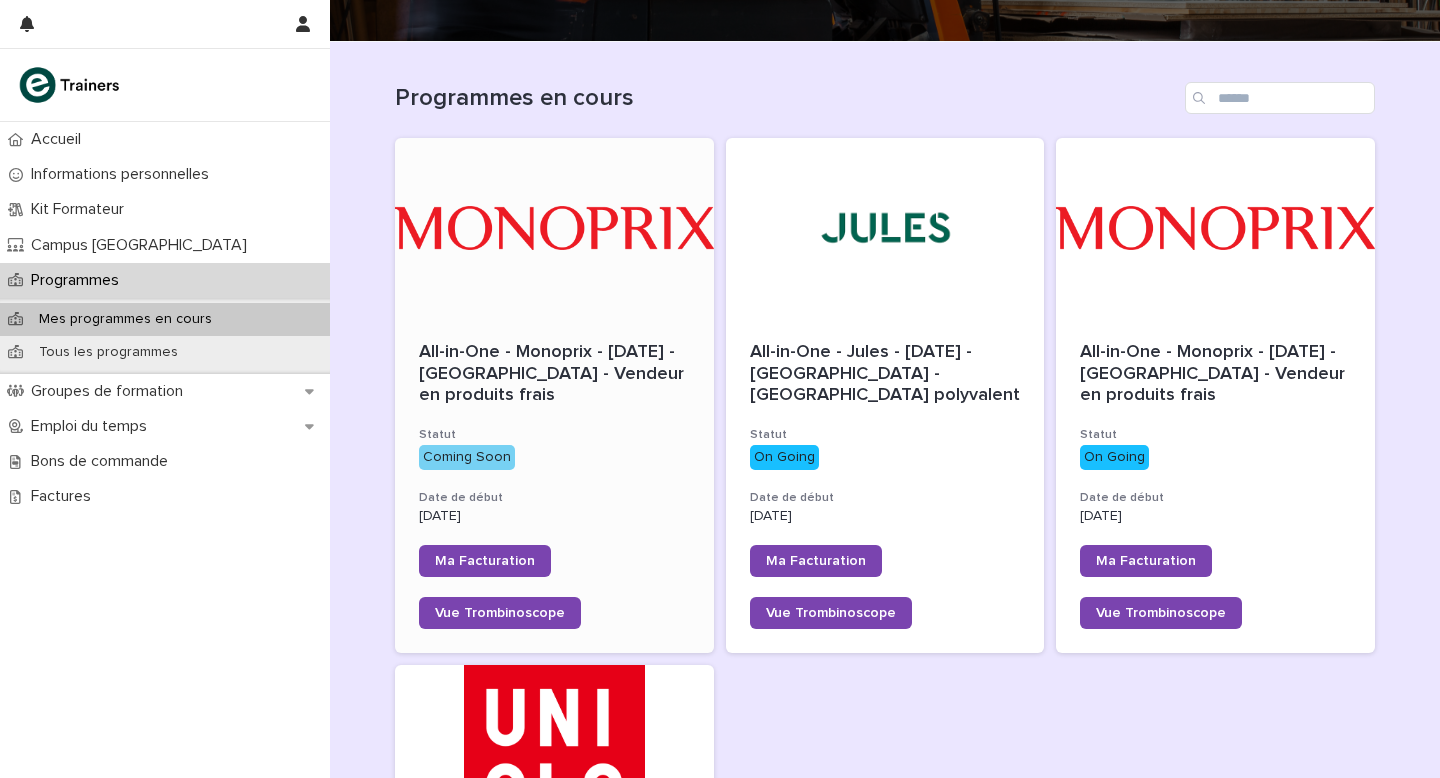 scroll, scrollTop: 159, scrollLeft: 0, axis: vertical 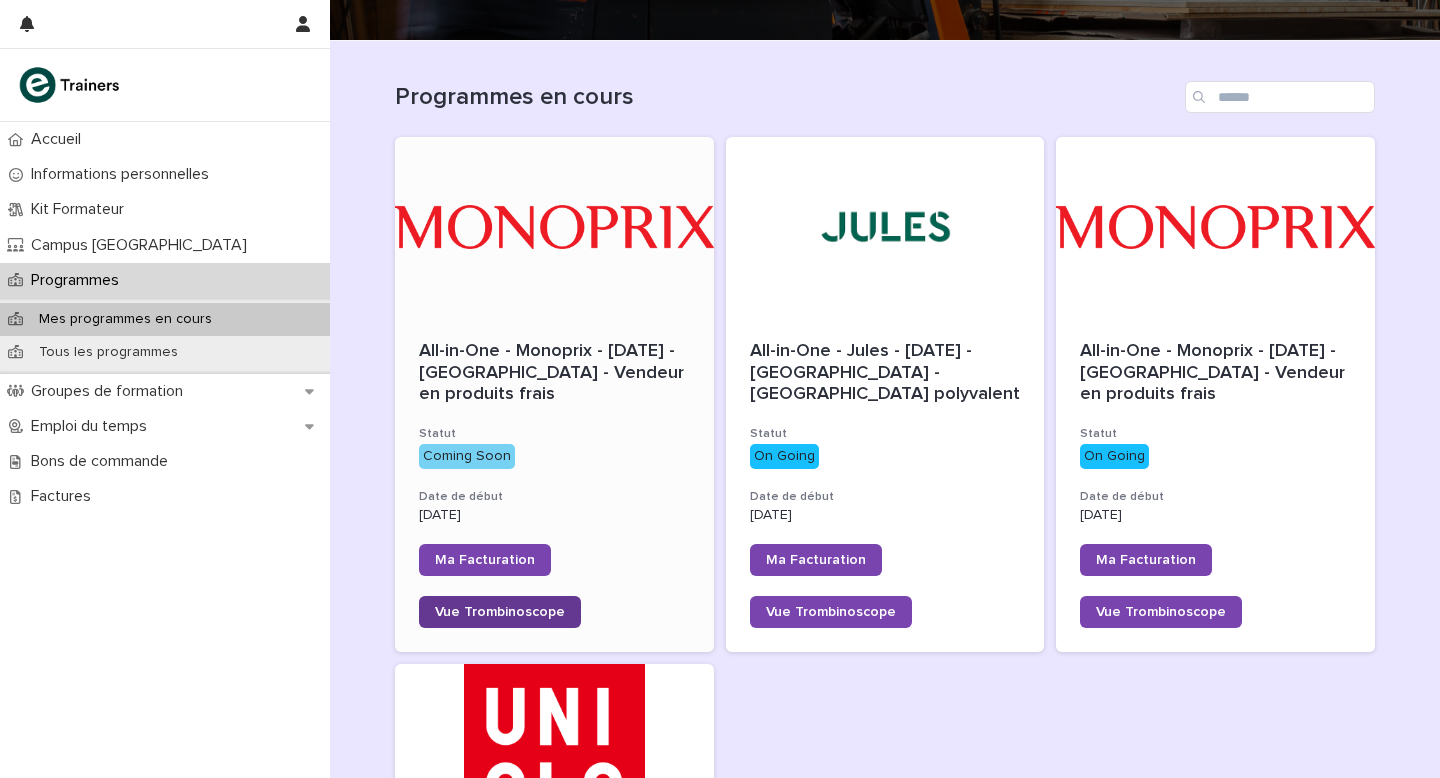 click on "Vue Trombinoscope" at bounding box center (500, 612) 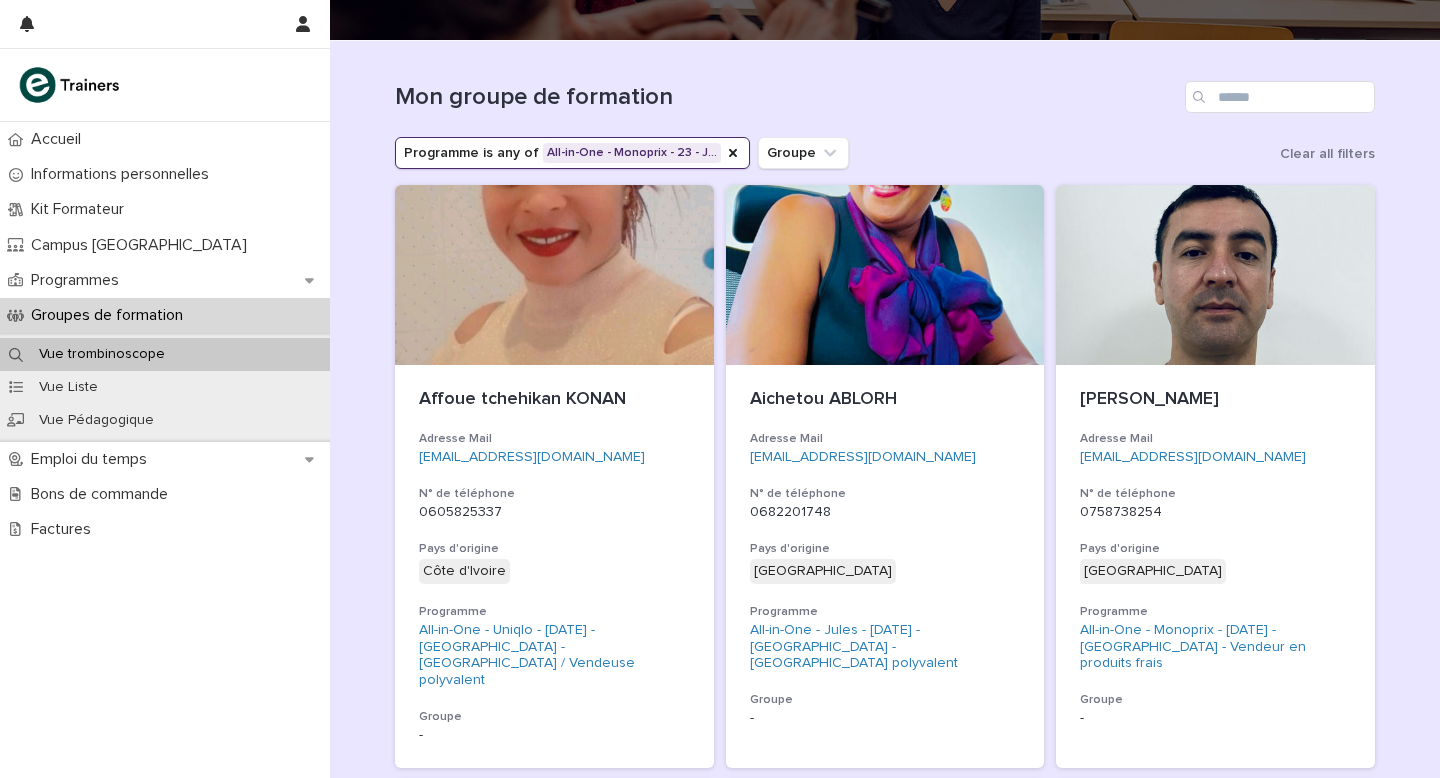 scroll, scrollTop: 0, scrollLeft: 0, axis: both 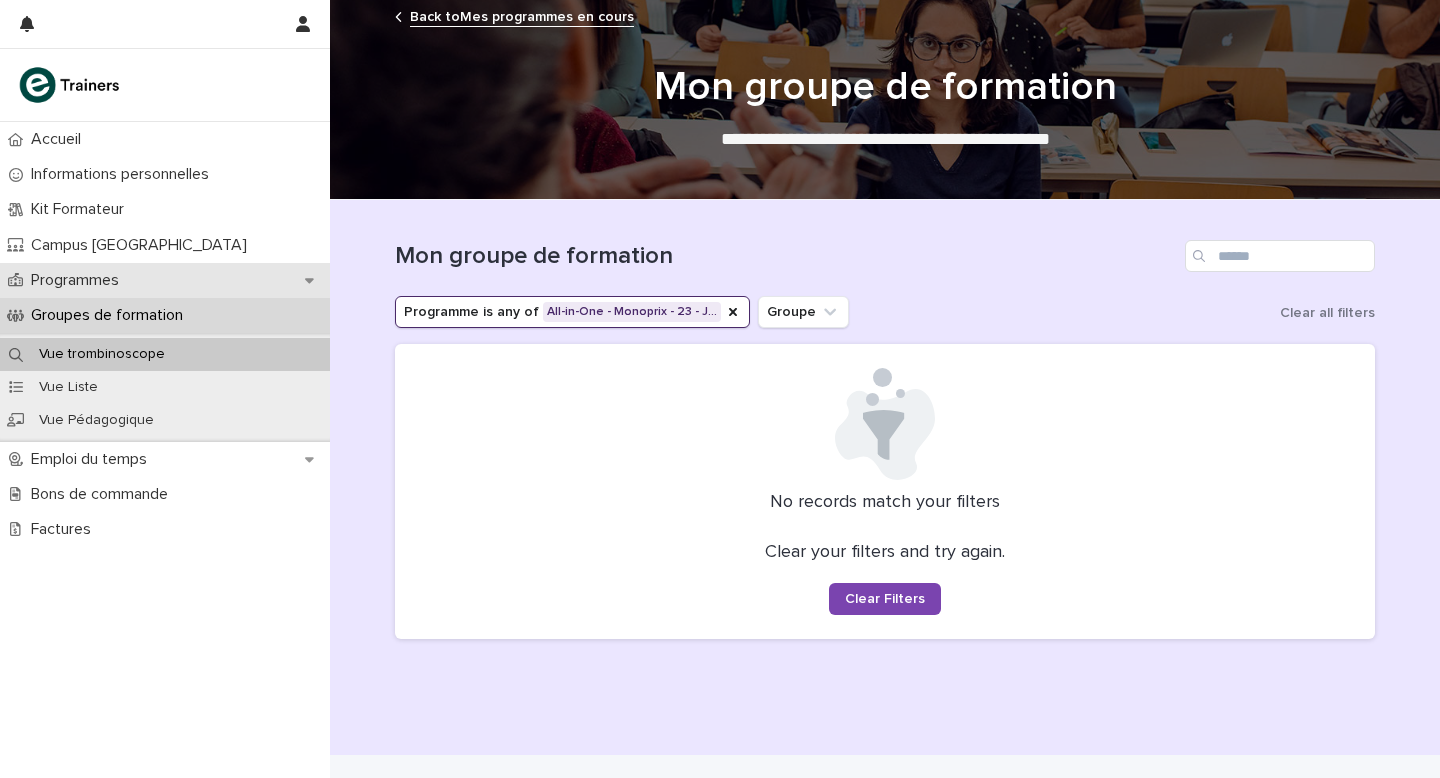click on "Programmes" at bounding box center [79, 280] 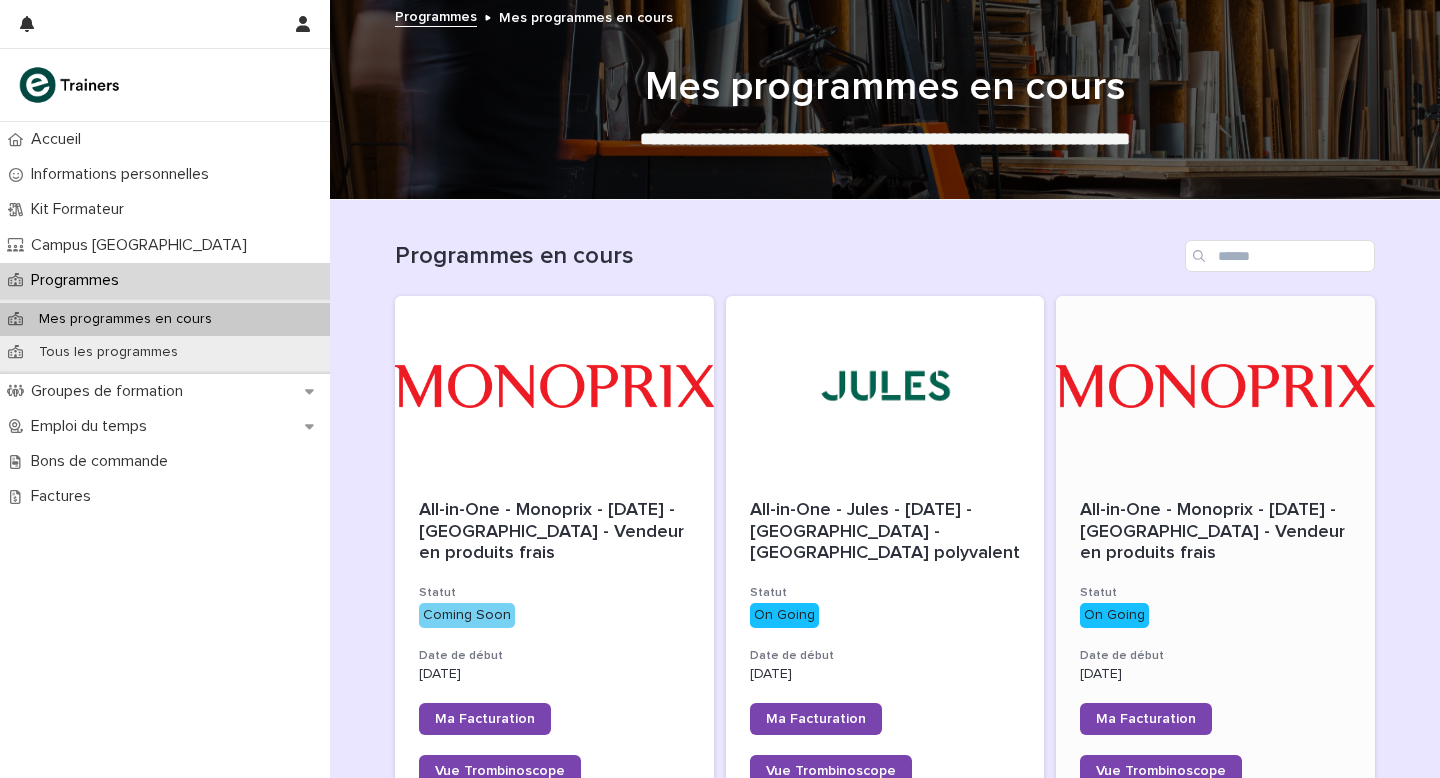 click on "All-in-One - Monoprix - [DATE] - [GEOGRAPHIC_DATA] - Vendeur en produits frais" at bounding box center [1215, 531] 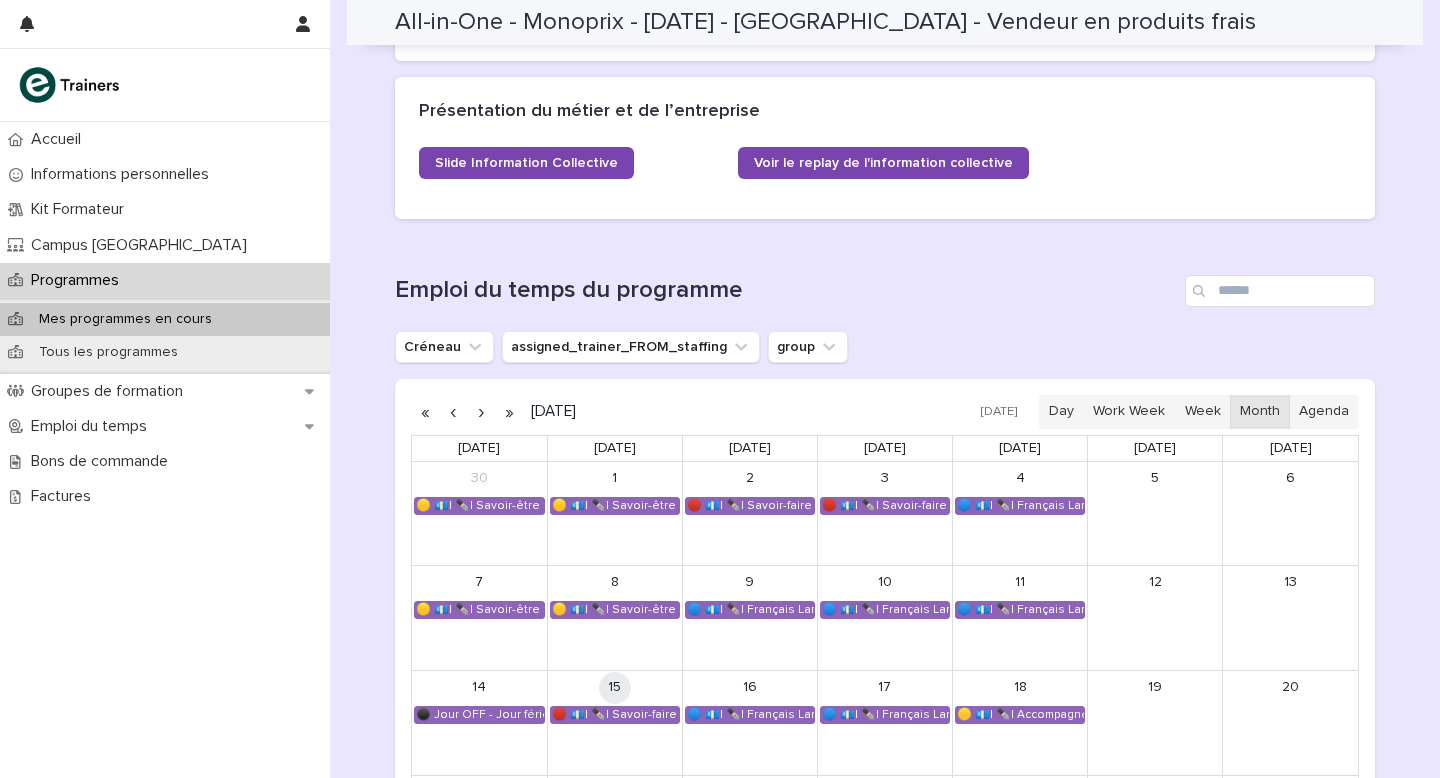 scroll, scrollTop: 1393, scrollLeft: 0, axis: vertical 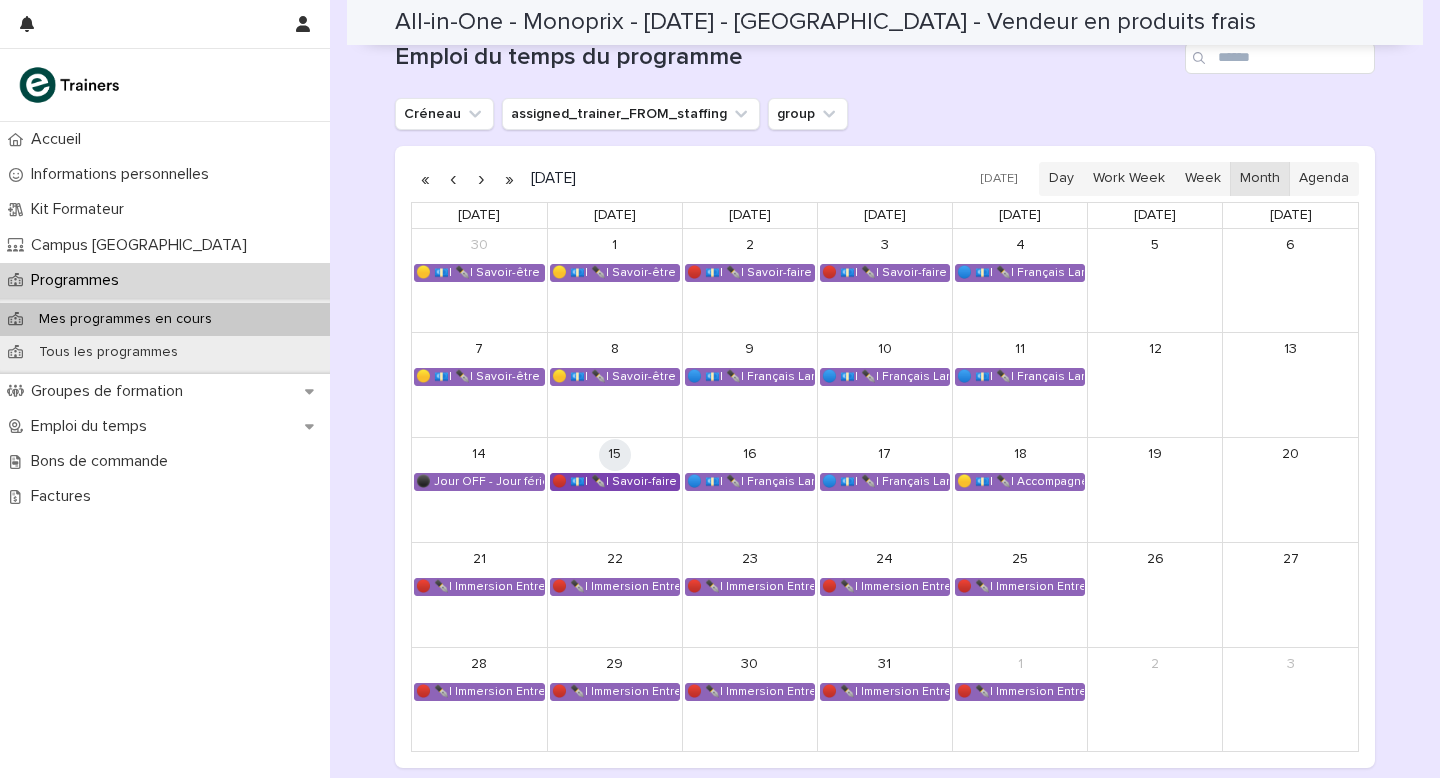 click on "🔴 💶| ✒️| Savoir-faire métier - Tenue d’un poste de caisse" at bounding box center (615, 482) 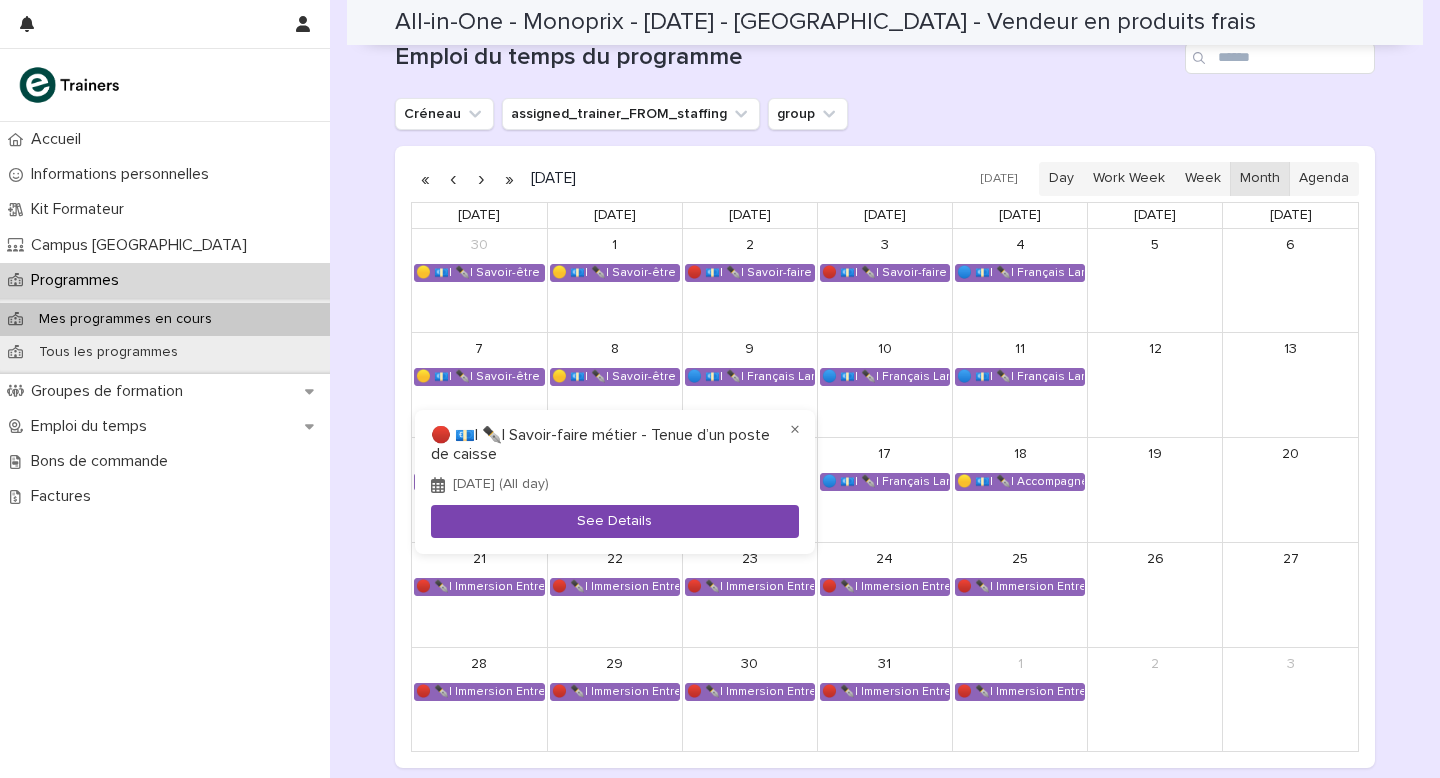 click on "See Details" at bounding box center [615, 521] 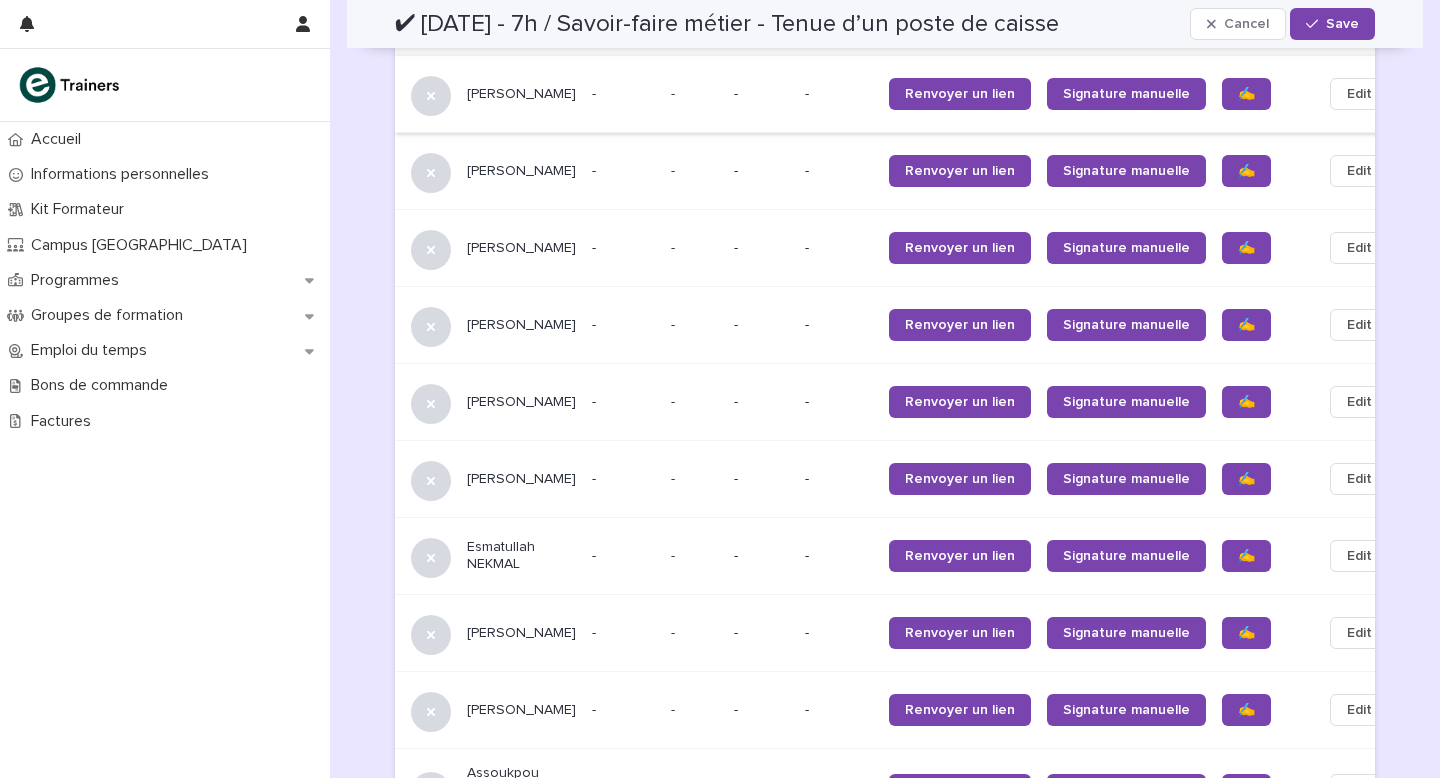 scroll, scrollTop: 950, scrollLeft: 0, axis: vertical 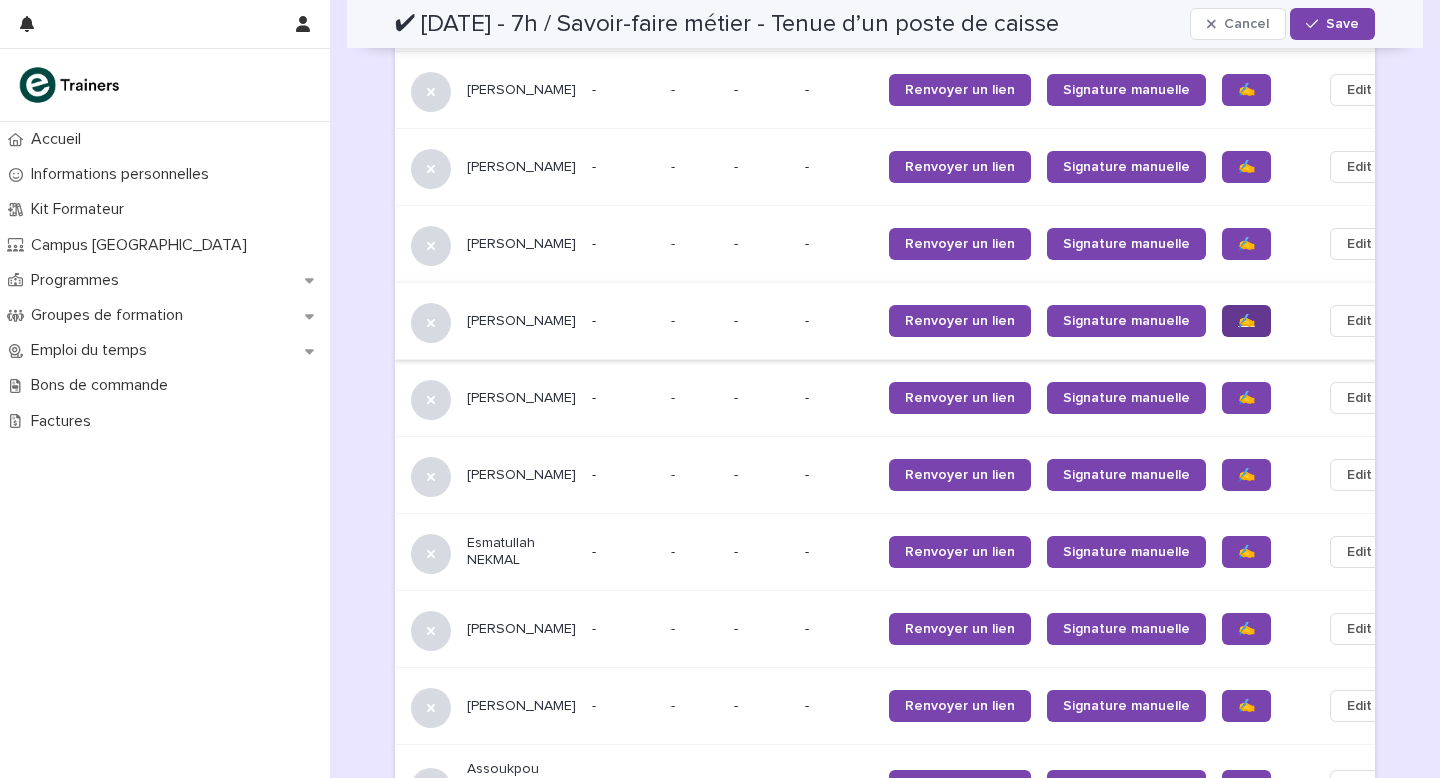 click on "✍️" at bounding box center [1246, 321] 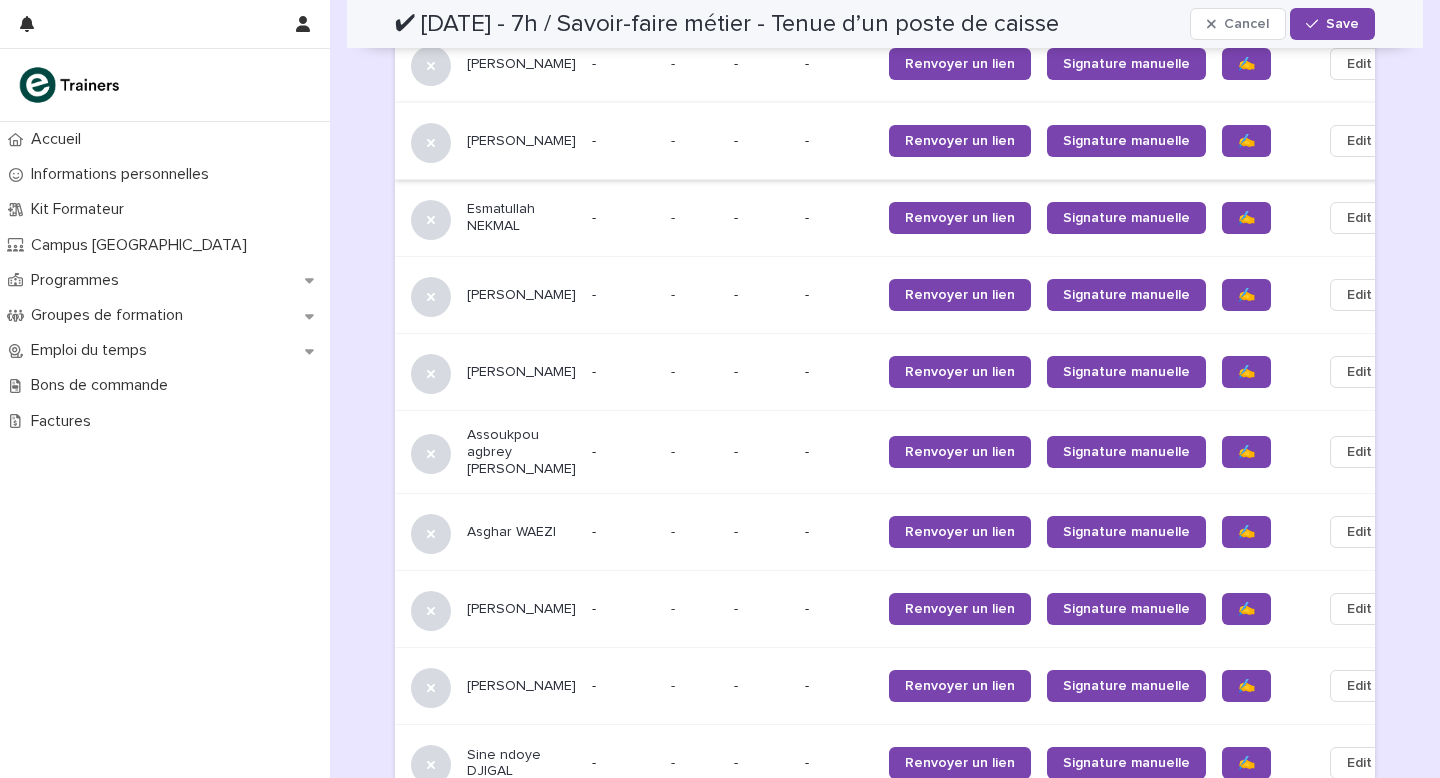 scroll, scrollTop: 1285, scrollLeft: 0, axis: vertical 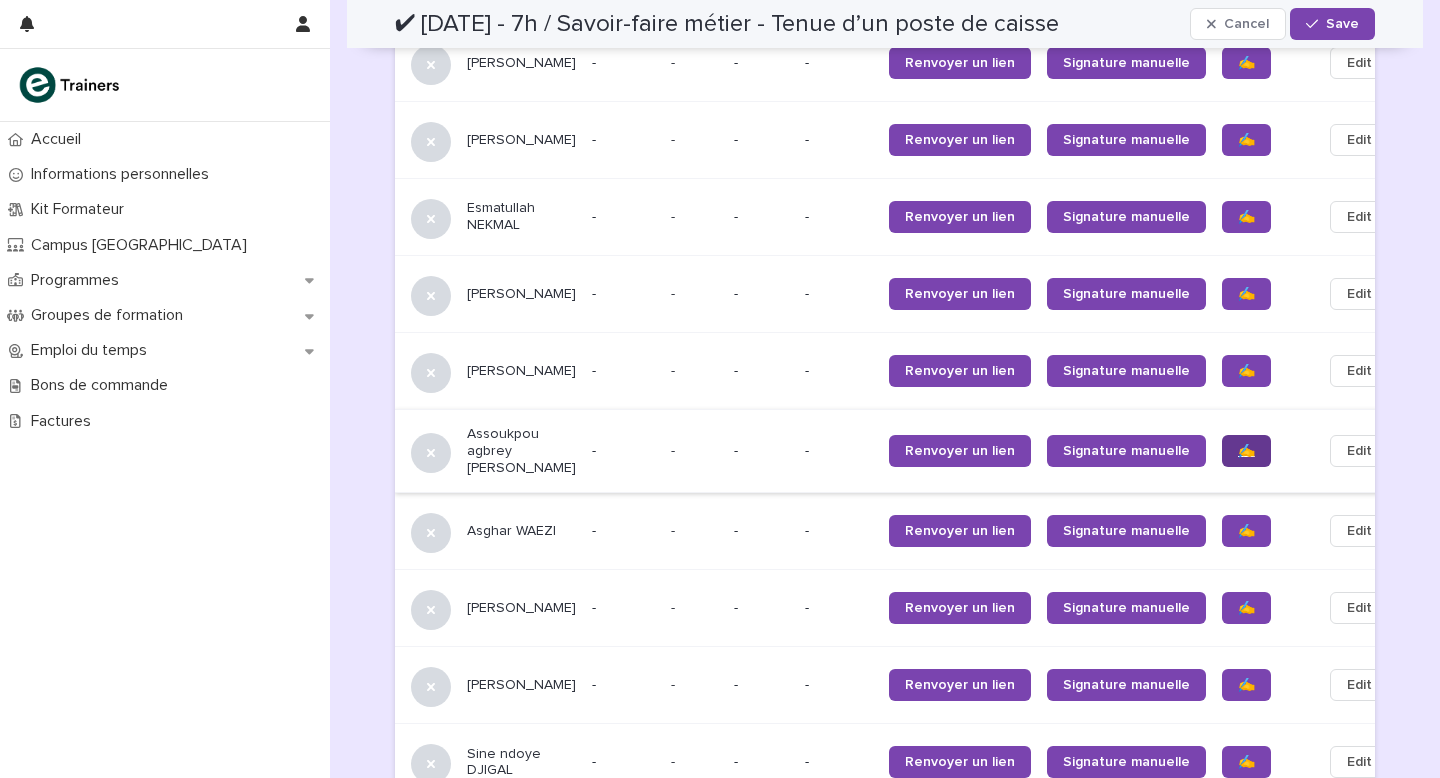 click on "✍️" at bounding box center (1246, 451) 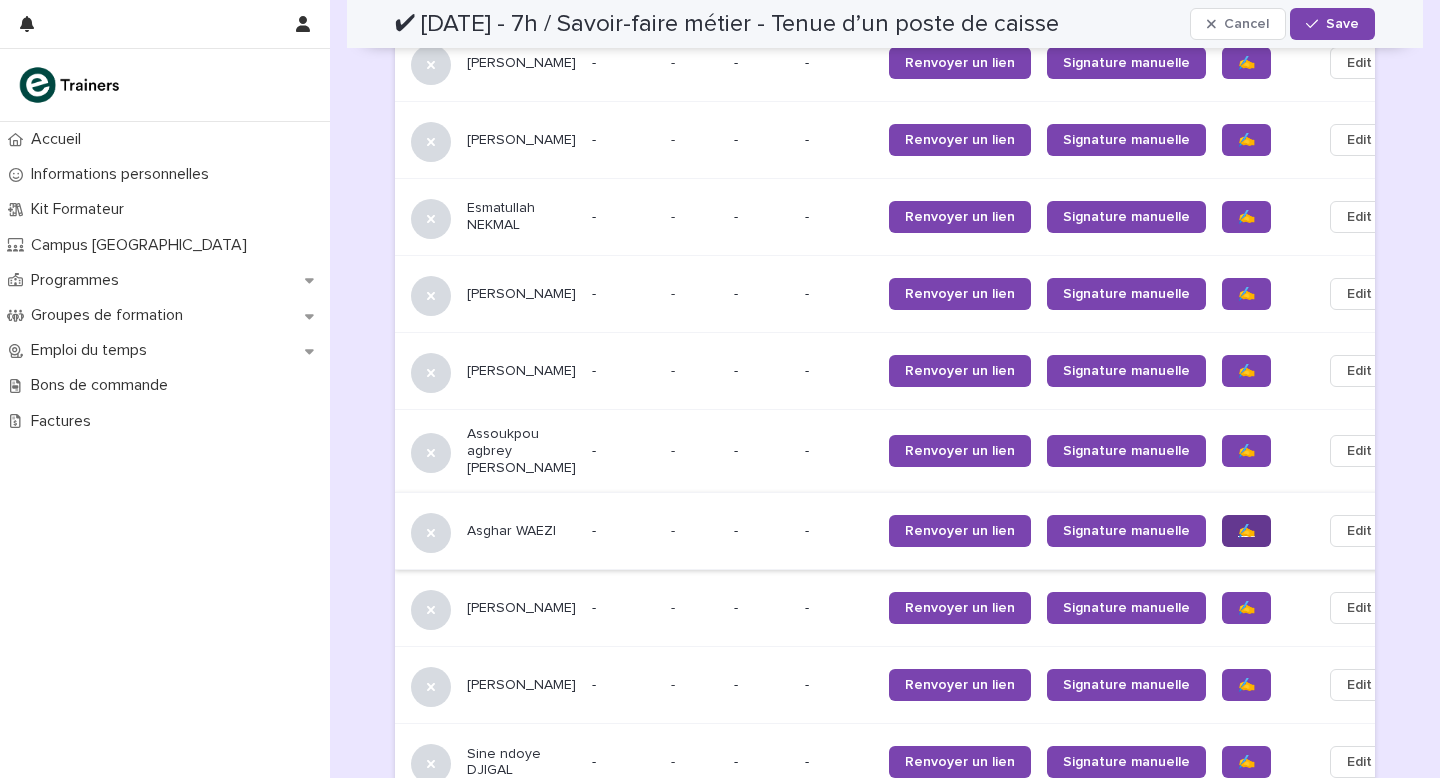 click on "✍️" at bounding box center [1246, 531] 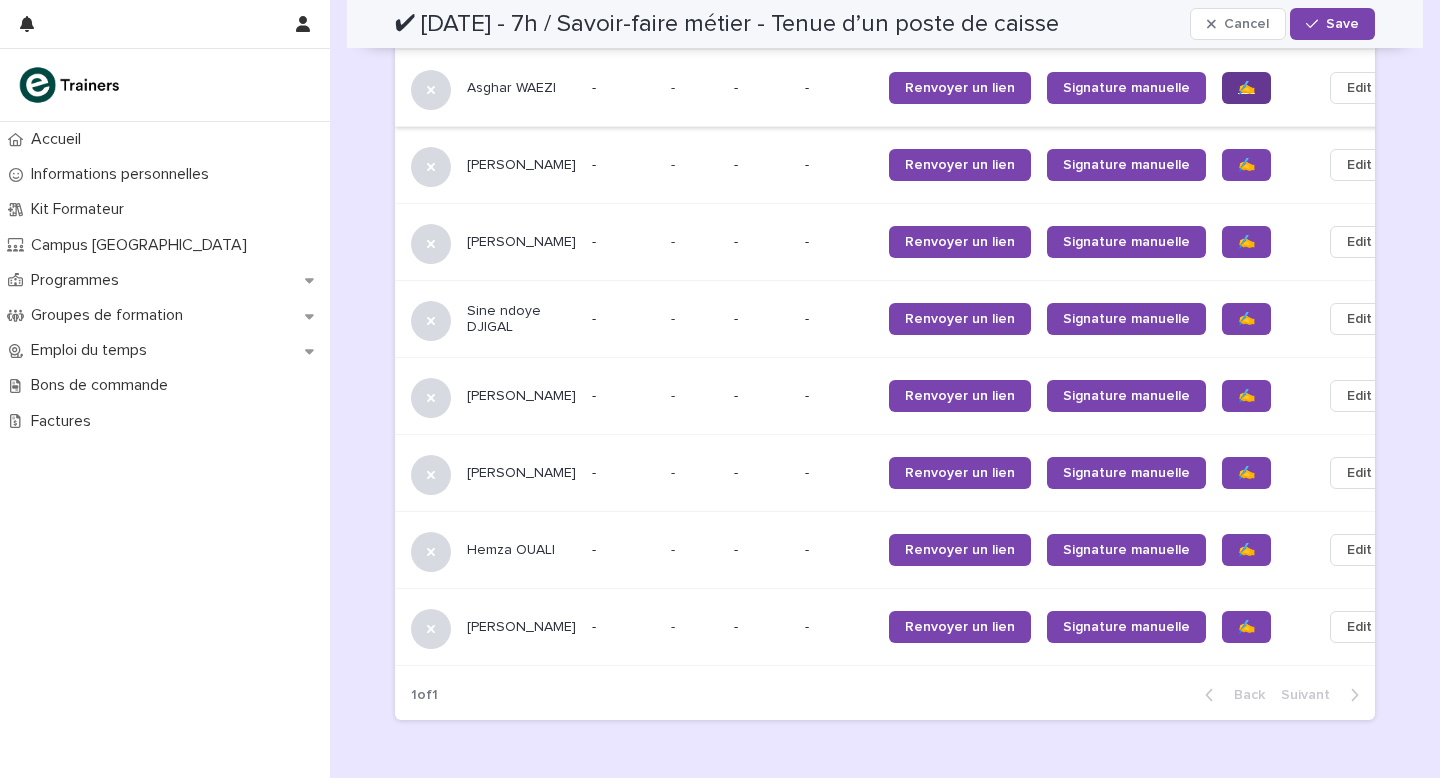 scroll, scrollTop: 1733, scrollLeft: 0, axis: vertical 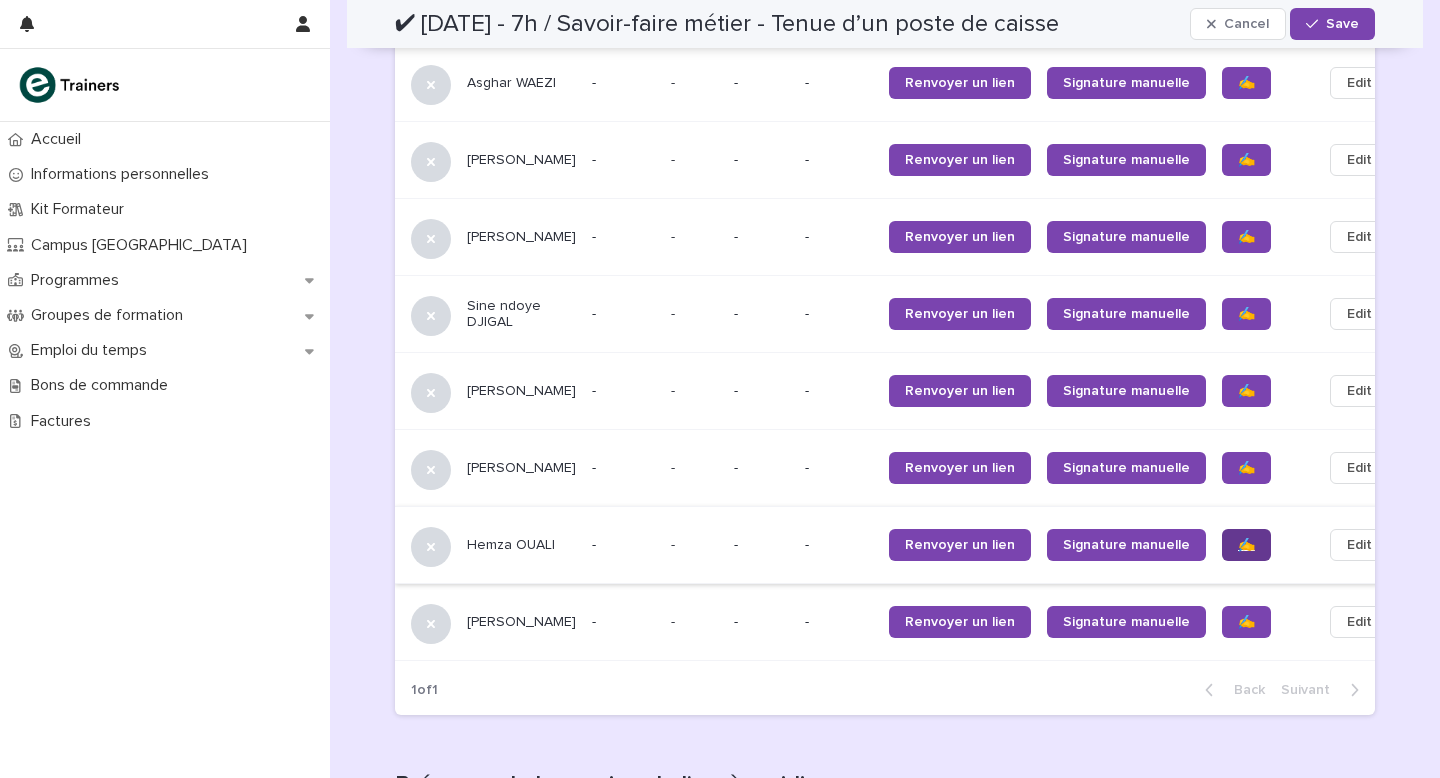 click on "✍️" at bounding box center (1246, 545) 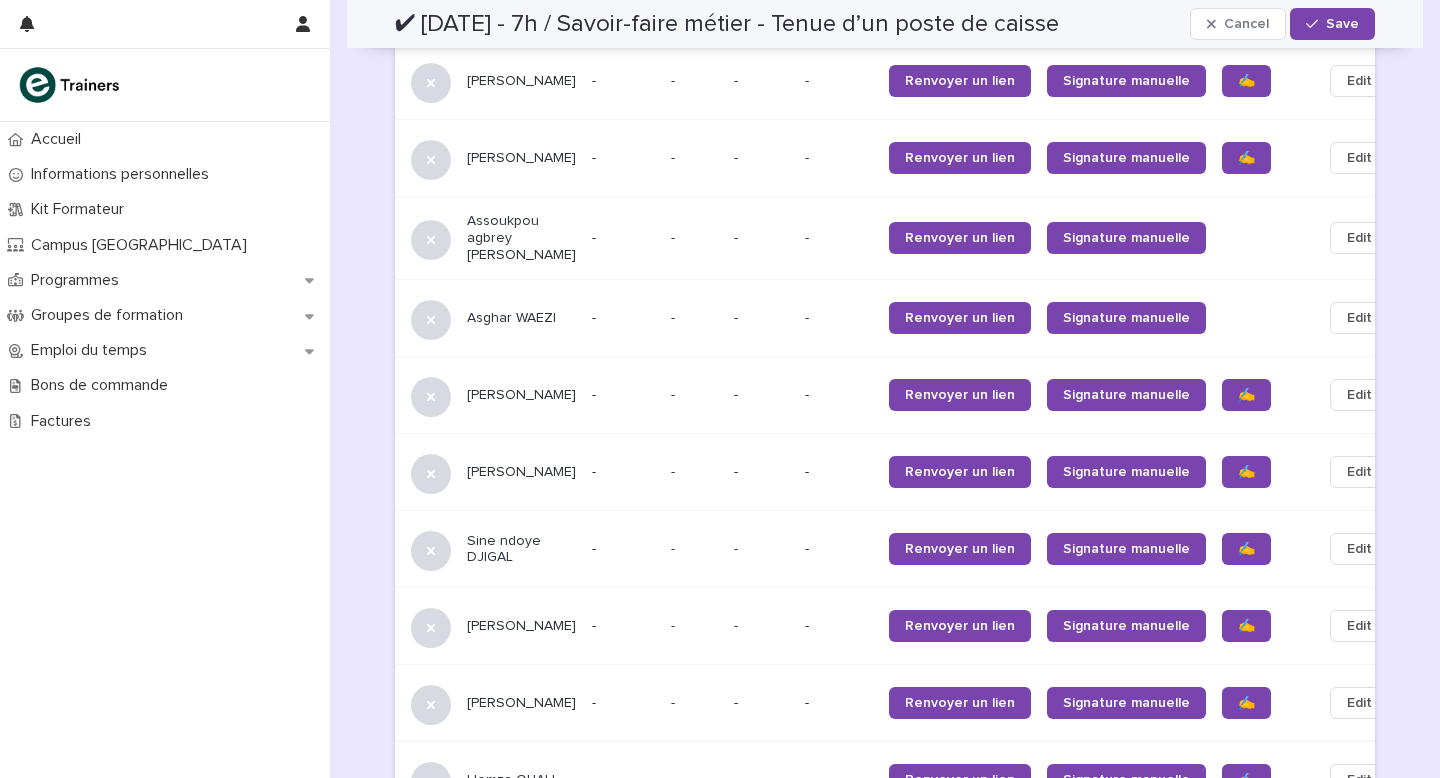 scroll, scrollTop: 1505, scrollLeft: 0, axis: vertical 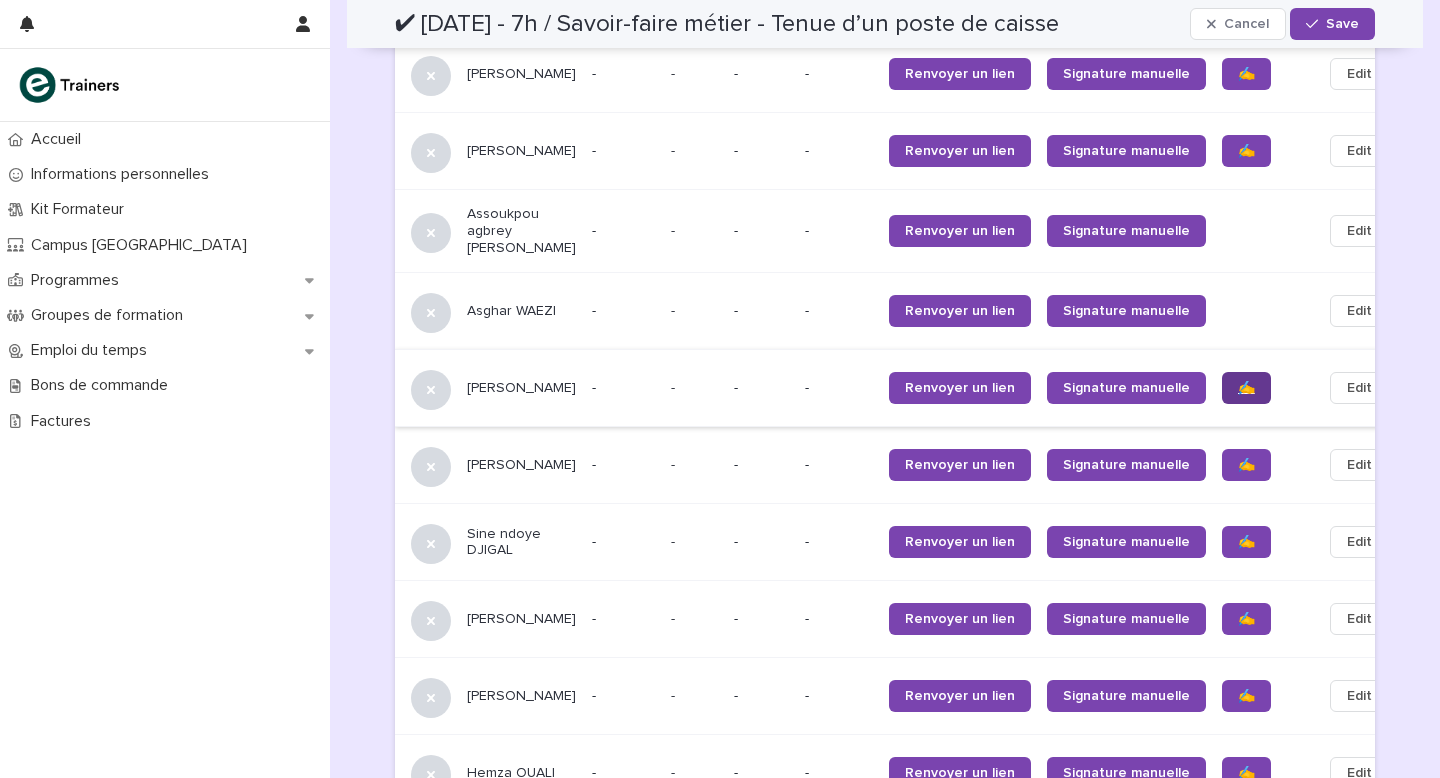 click on "✍️" at bounding box center (1246, 388) 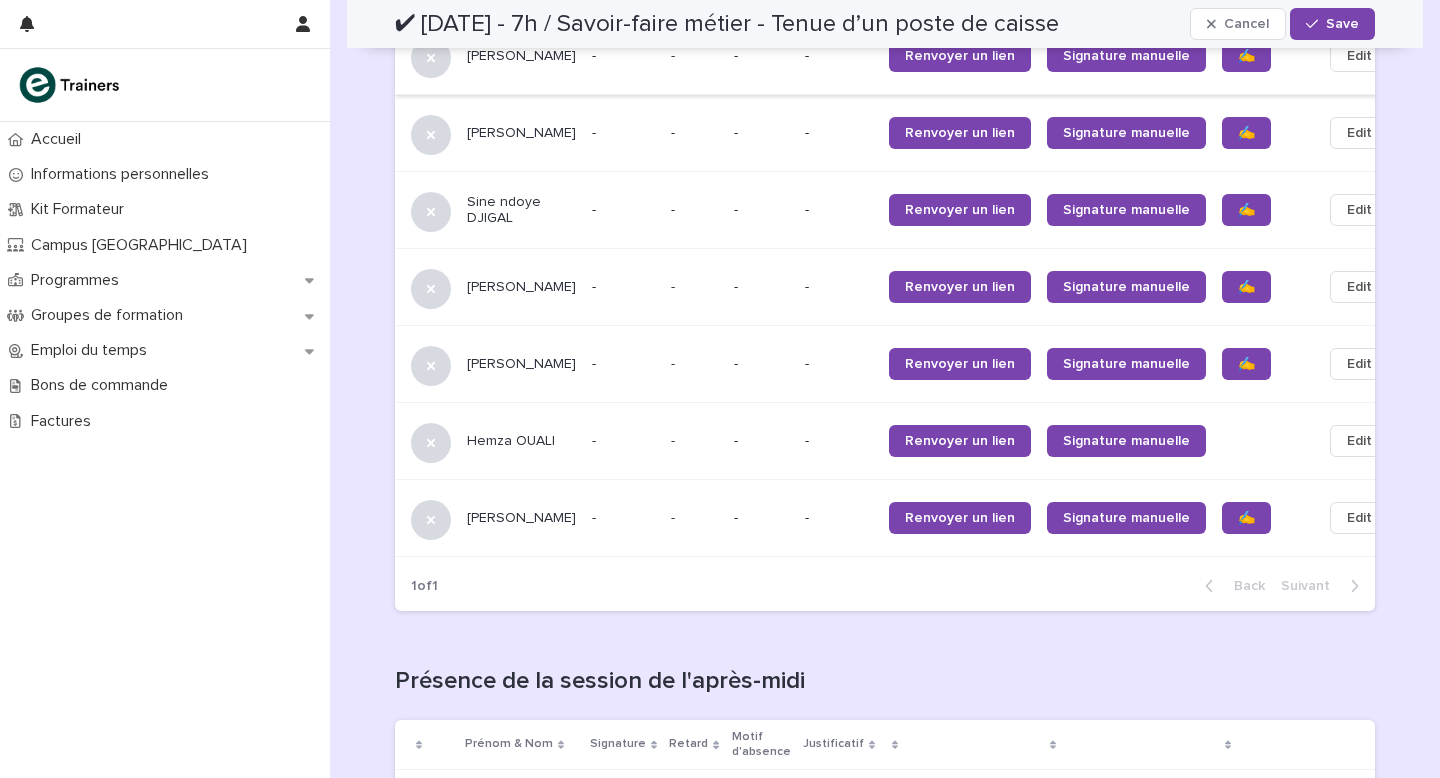 scroll, scrollTop: 1843, scrollLeft: 0, axis: vertical 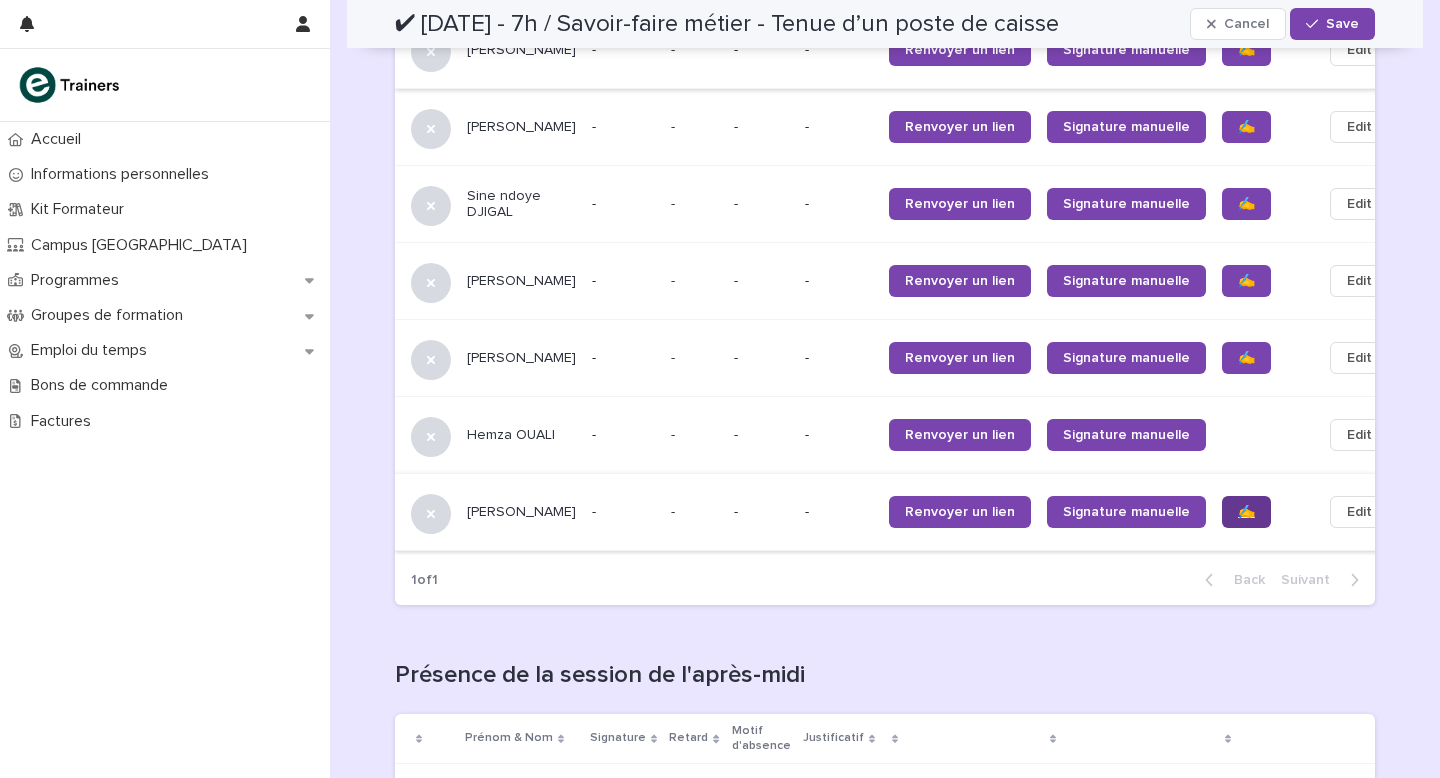 click on "✍️" at bounding box center (1246, 512) 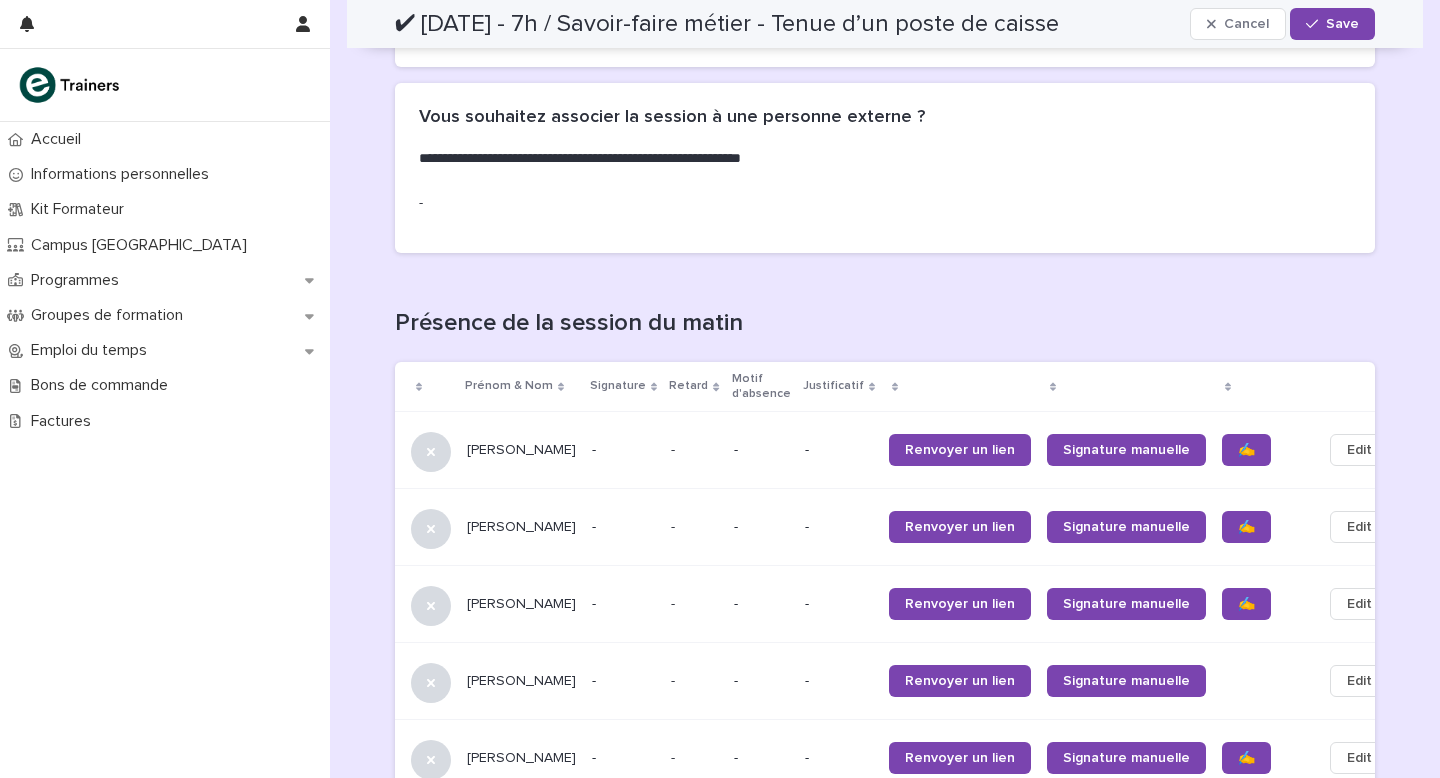scroll, scrollTop: 557, scrollLeft: 0, axis: vertical 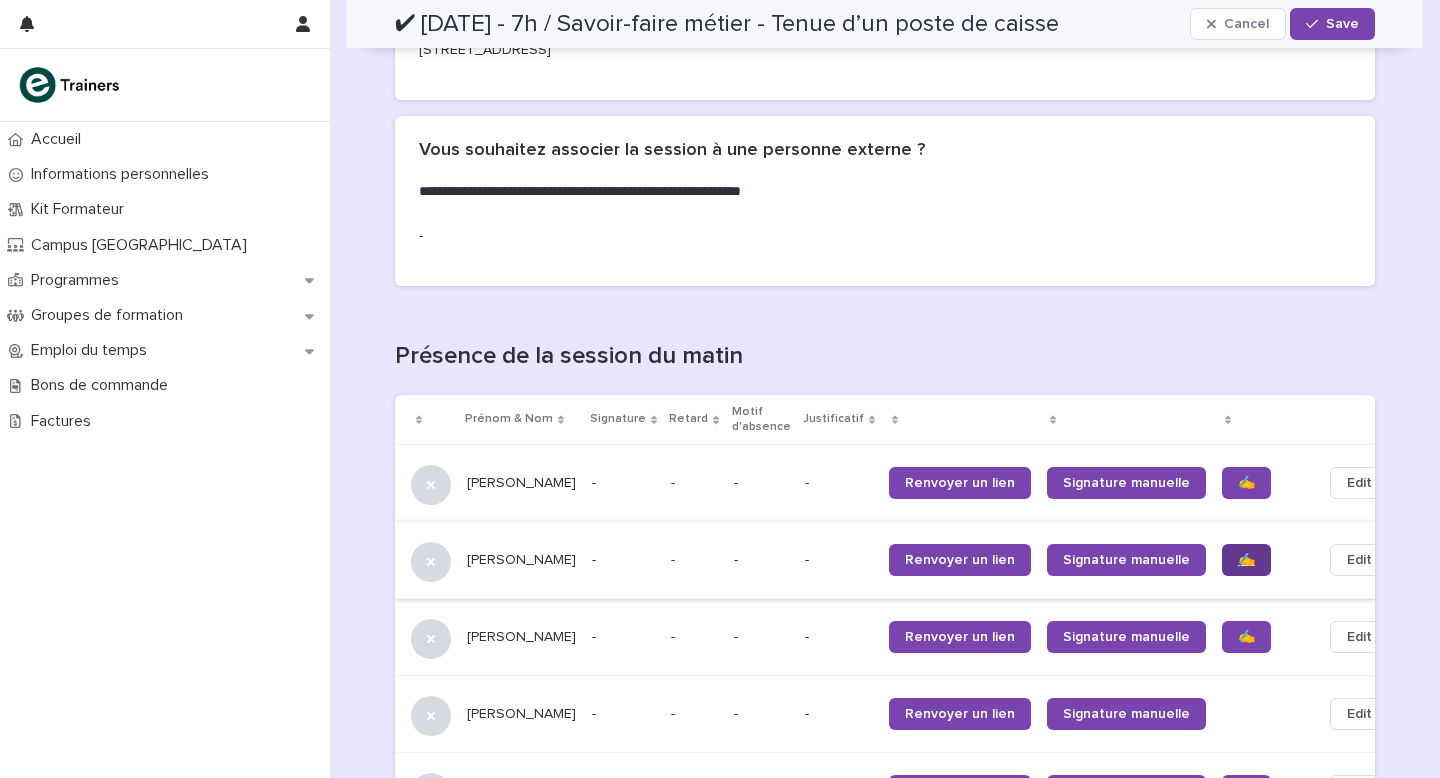 click on "✍️" at bounding box center (1246, 560) 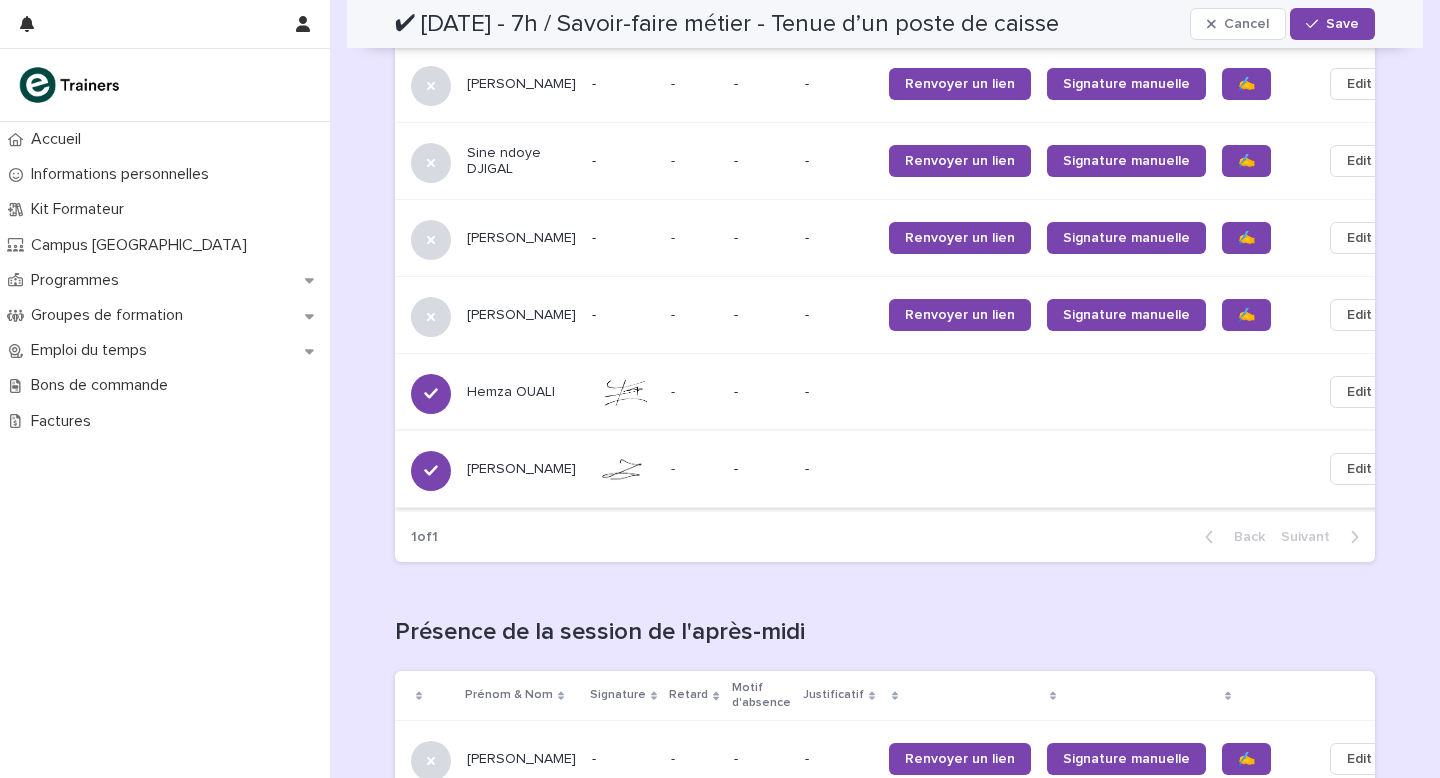 scroll, scrollTop: 1932, scrollLeft: 0, axis: vertical 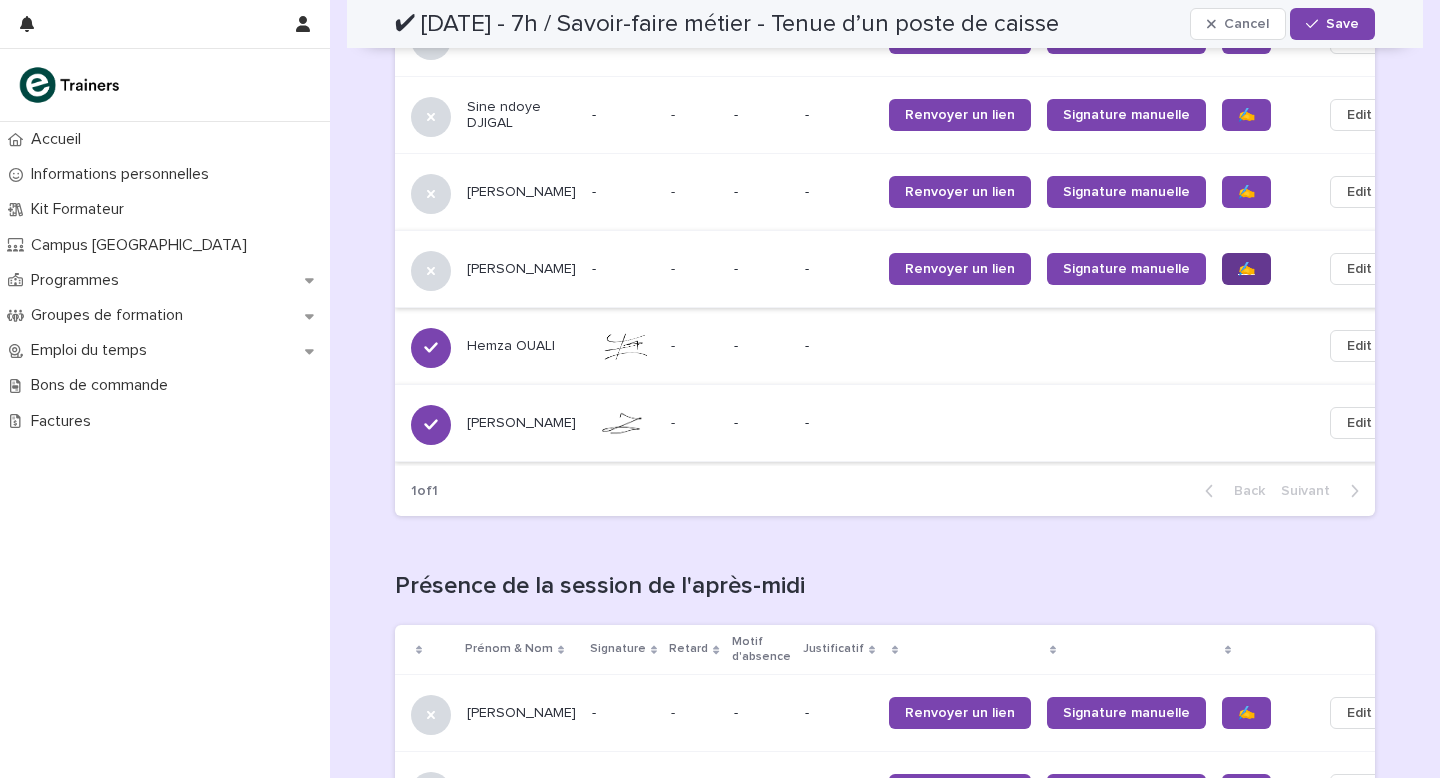 click on "✍️" at bounding box center [1246, 269] 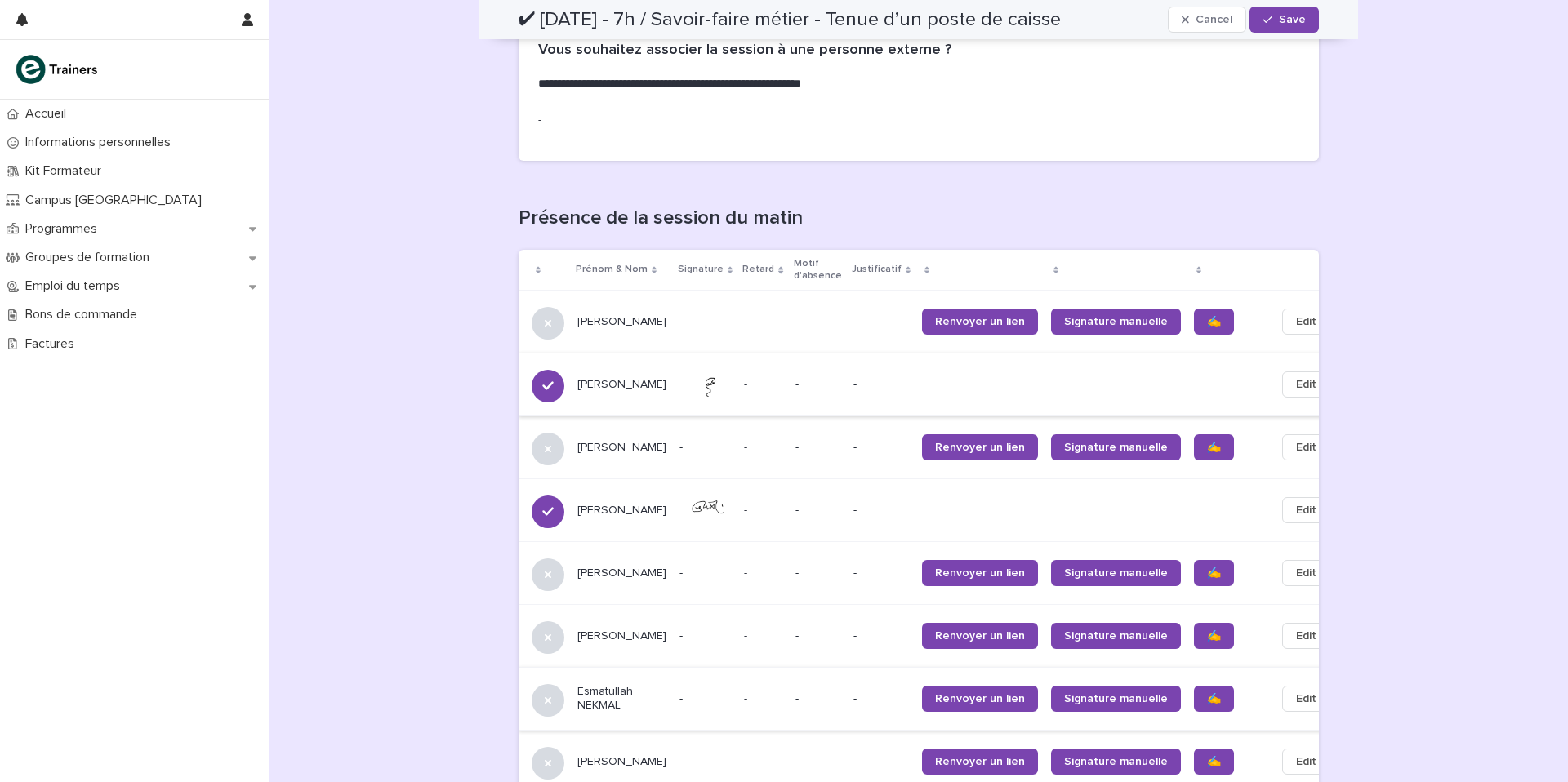 scroll, scrollTop: 564, scrollLeft: 0, axis: vertical 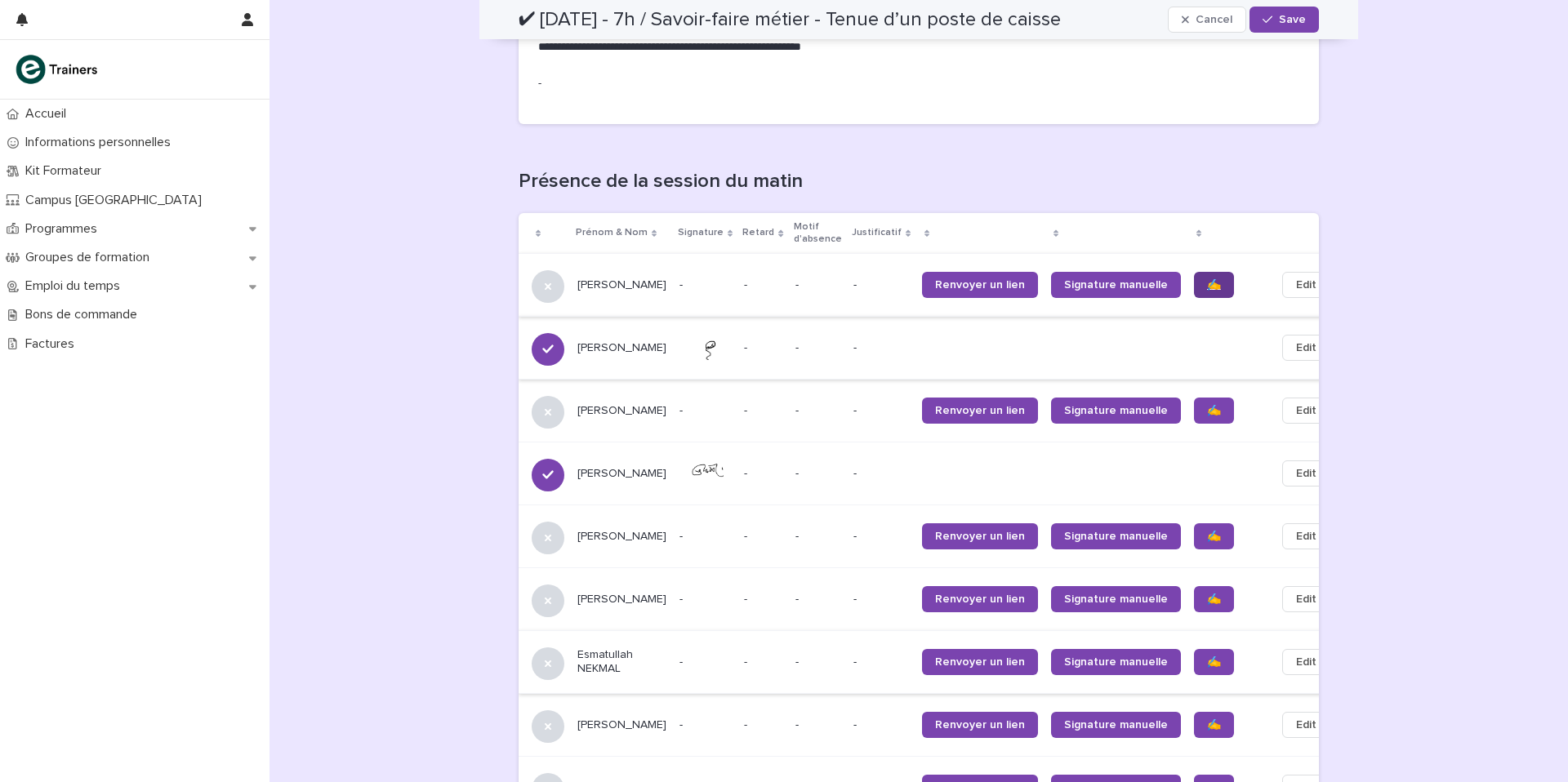 click on "✍️" at bounding box center (1214, 285) 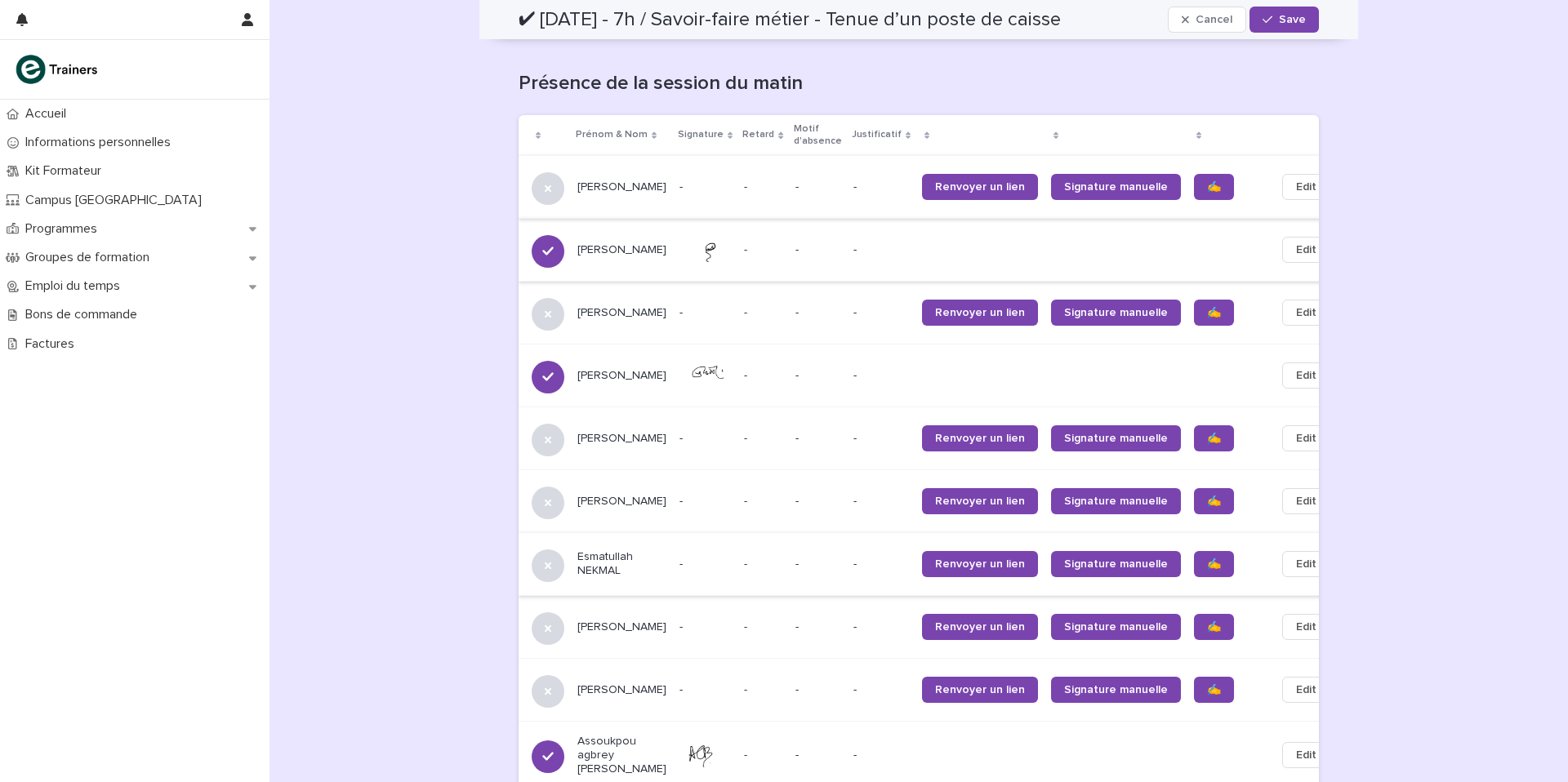 scroll, scrollTop: 663, scrollLeft: 0, axis: vertical 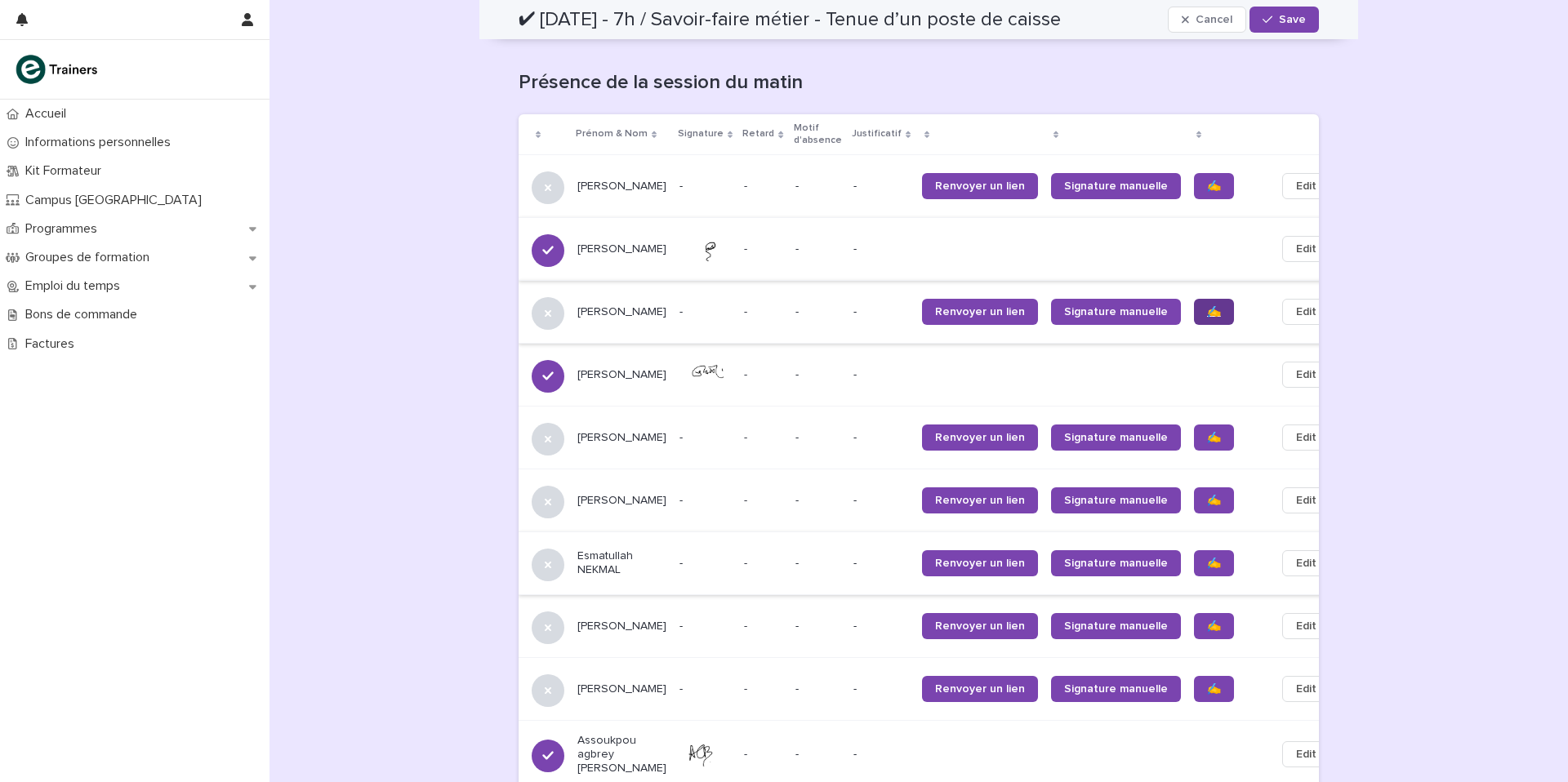 click on "✍️" at bounding box center (1214, 312) 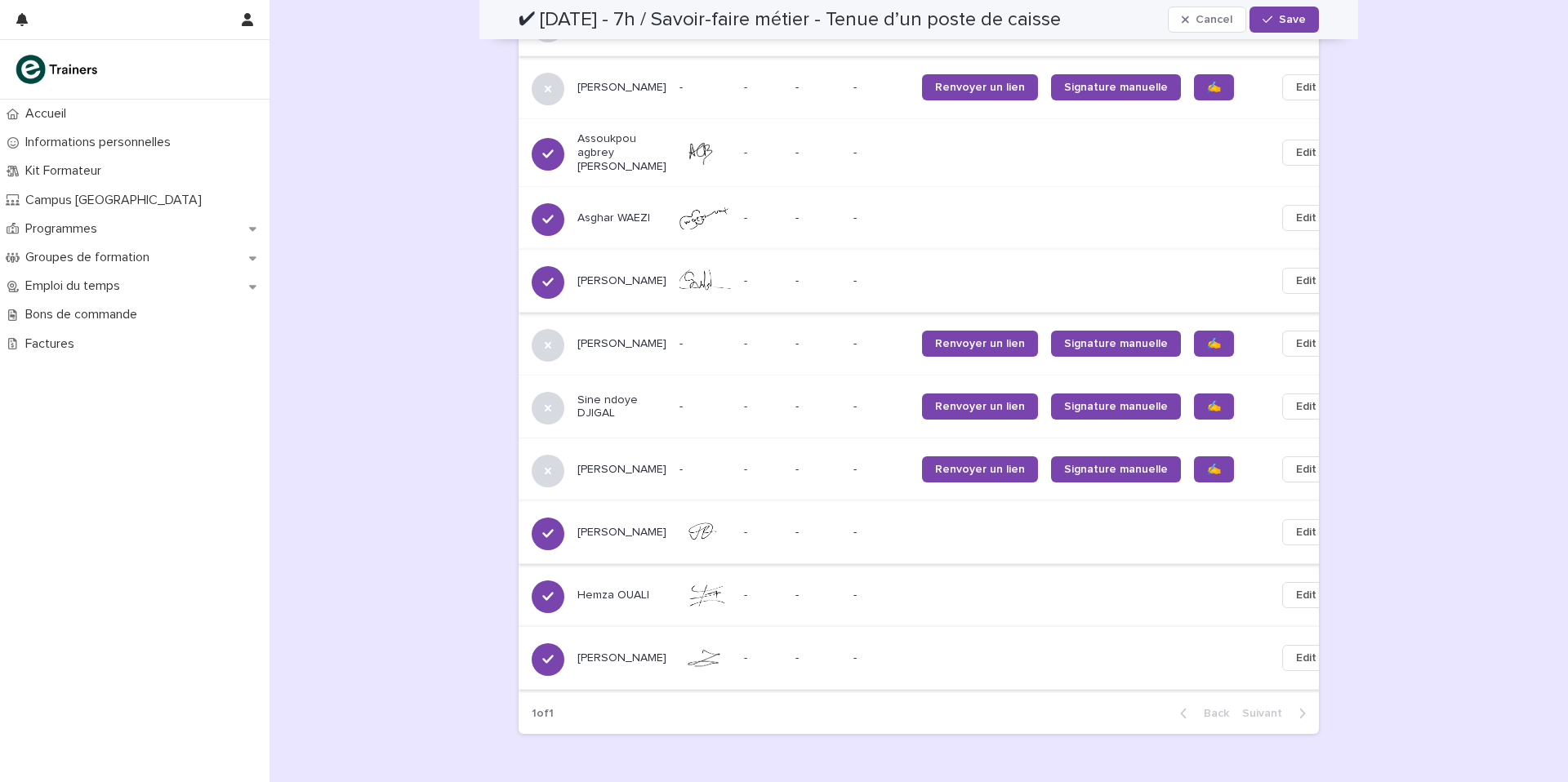 scroll, scrollTop: 1271, scrollLeft: 0, axis: vertical 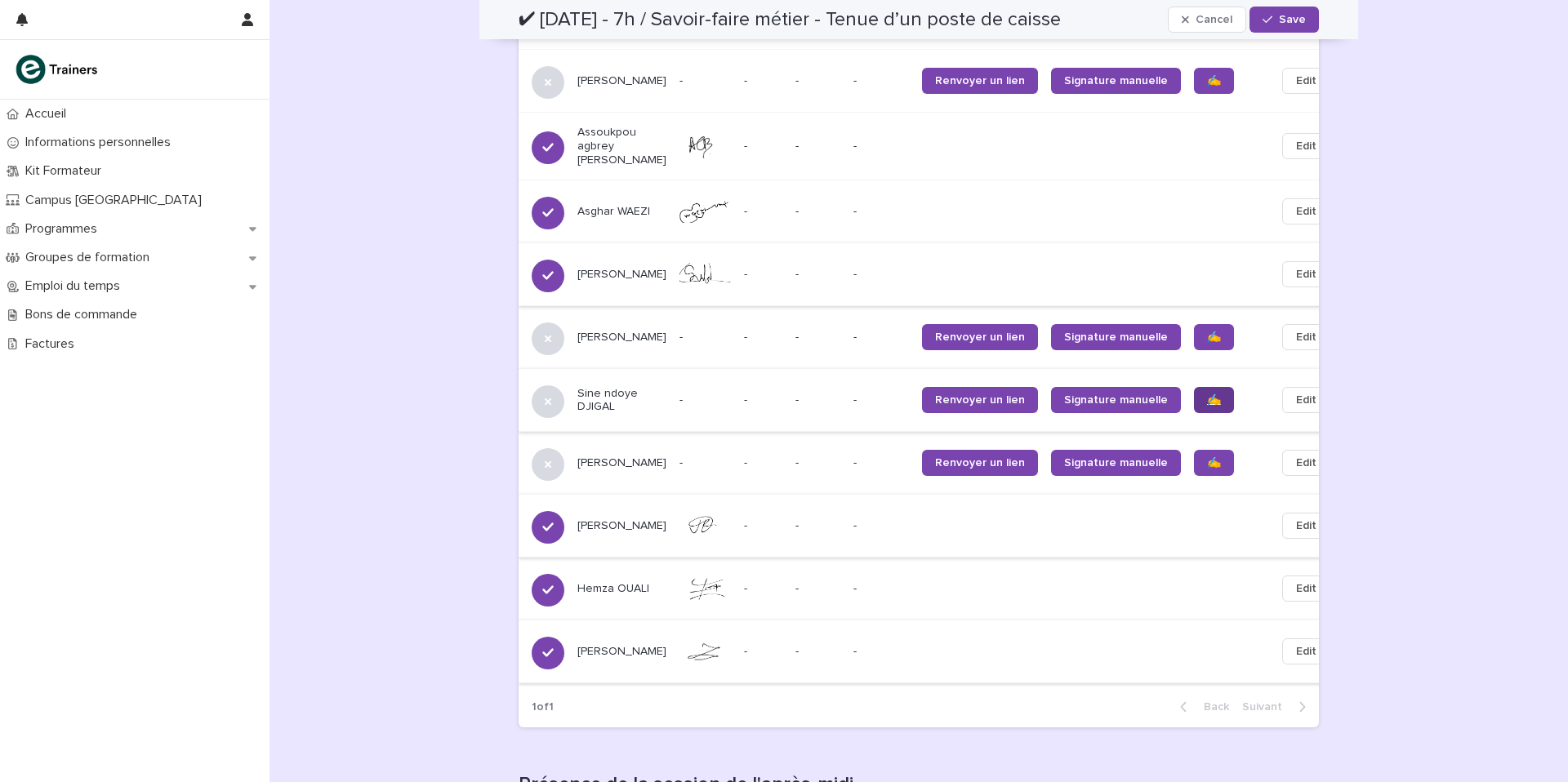 click on "✍️" at bounding box center [1214, 400] 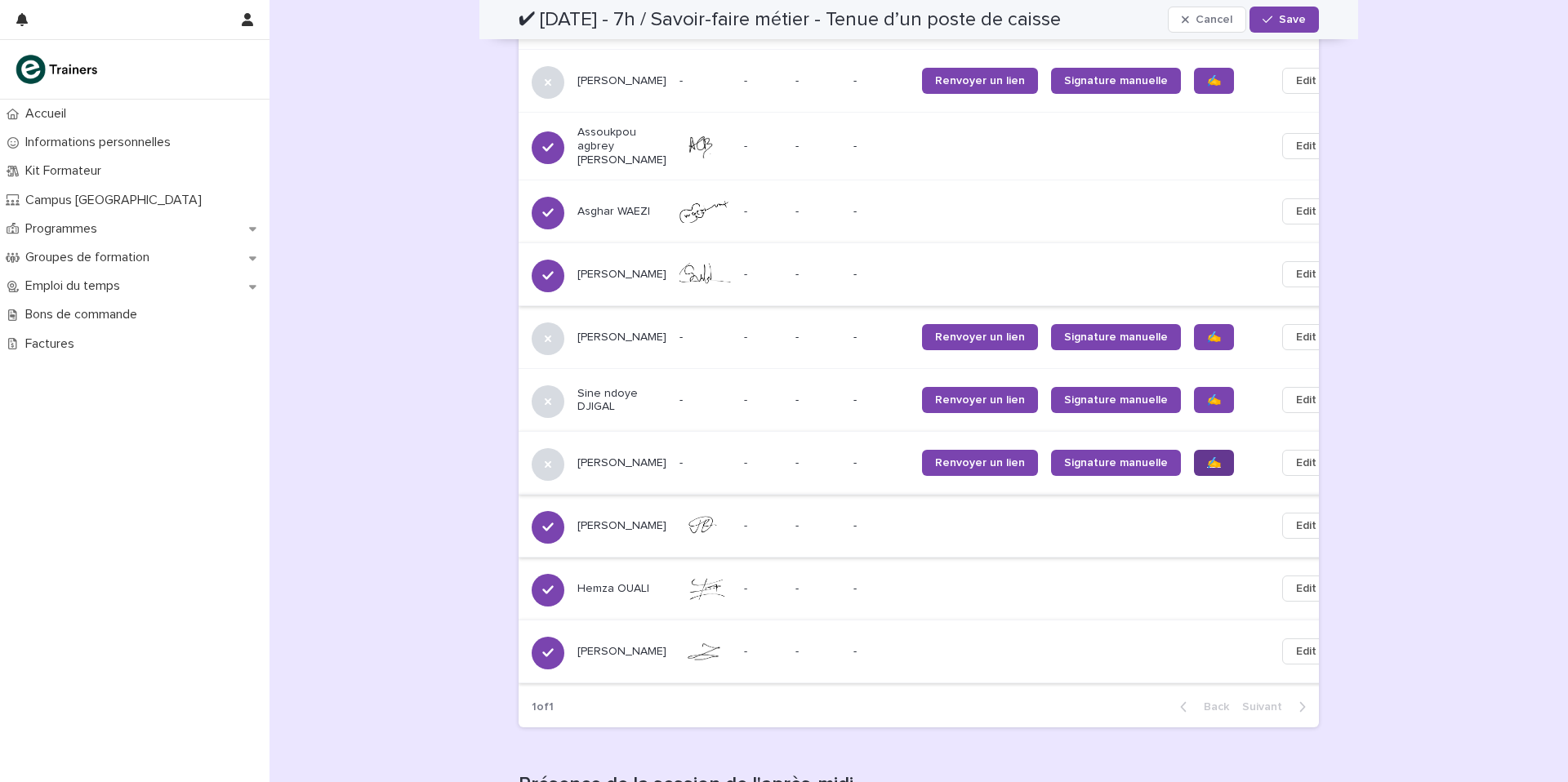 click on "✍️" at bounding box center (1214, 463) 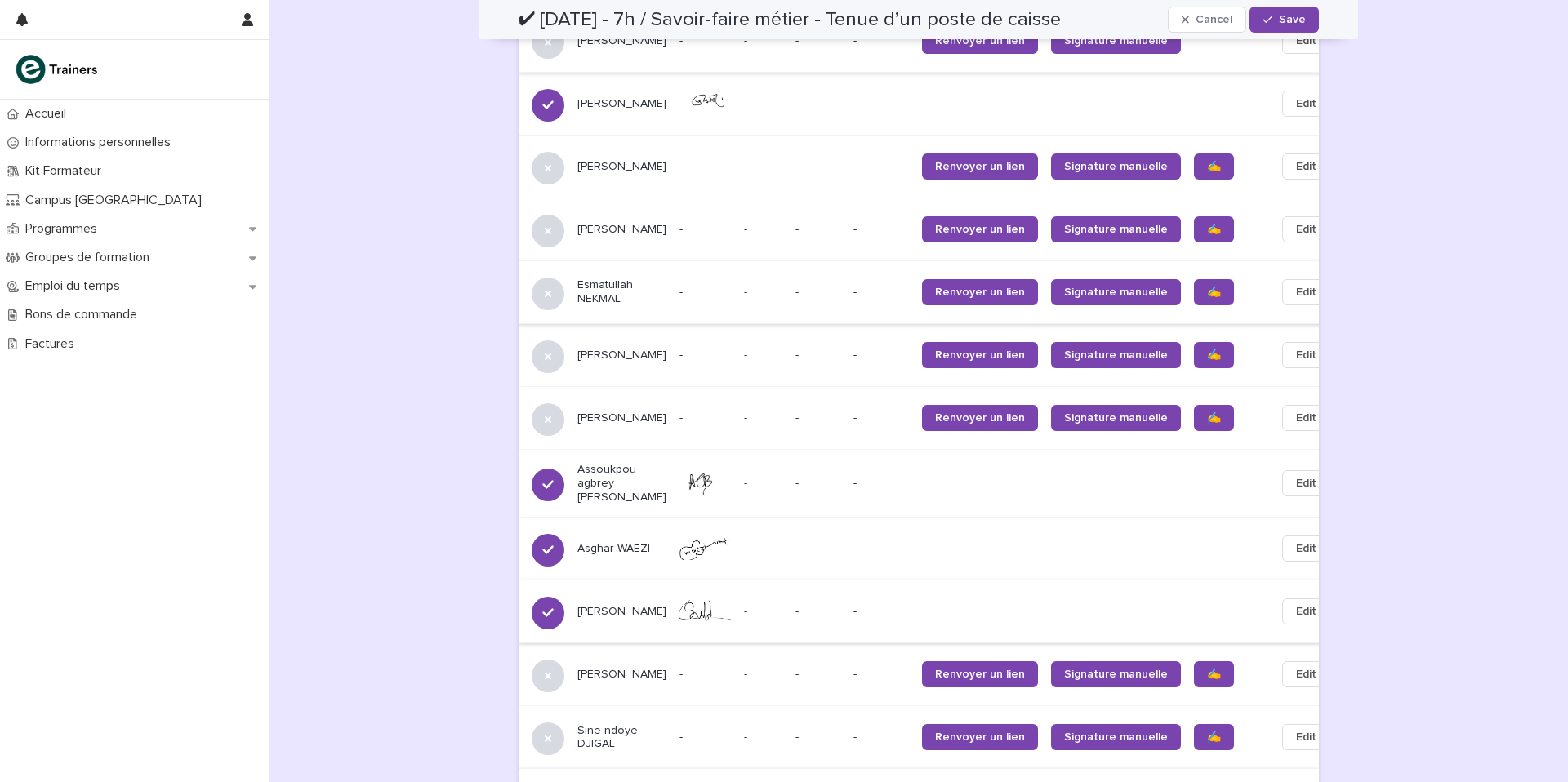 scroll, scrollTop: 933, scrollLeft: 0, axis: vertical 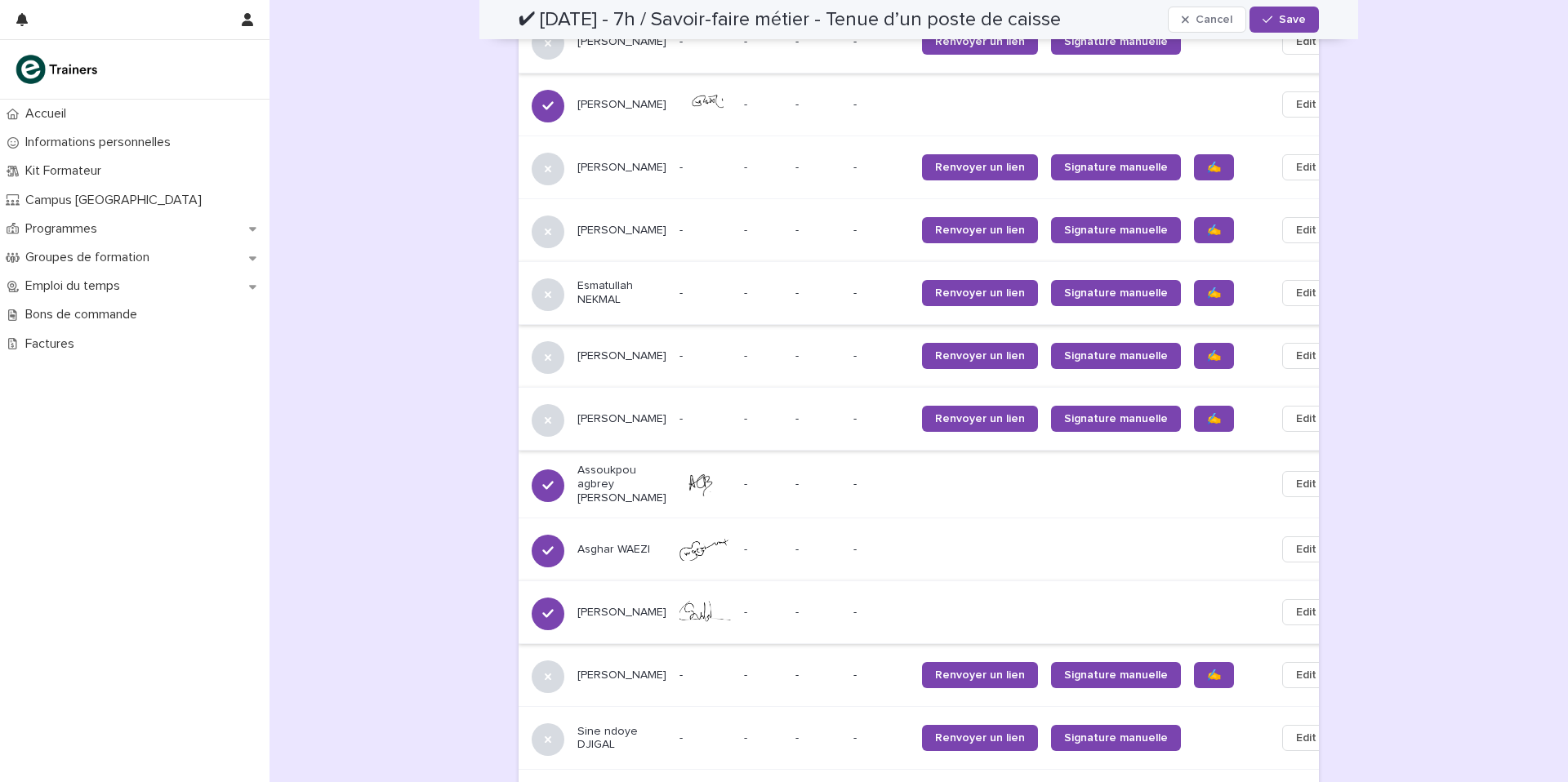 click on "✍️" at bounding box center [1214, 356] 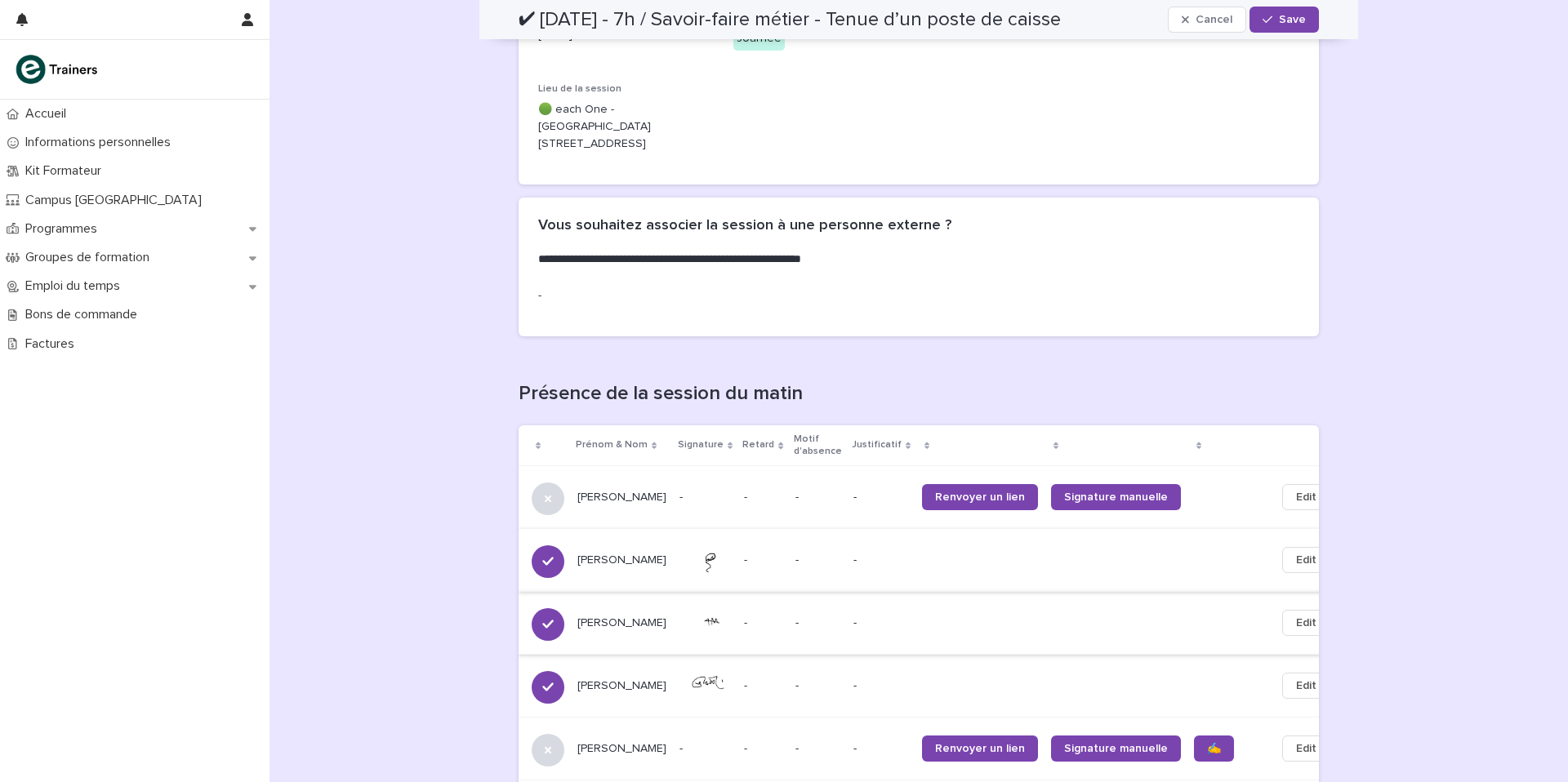 scroll, scrollTop: 465, scrollLeft: 0, axis: vertical 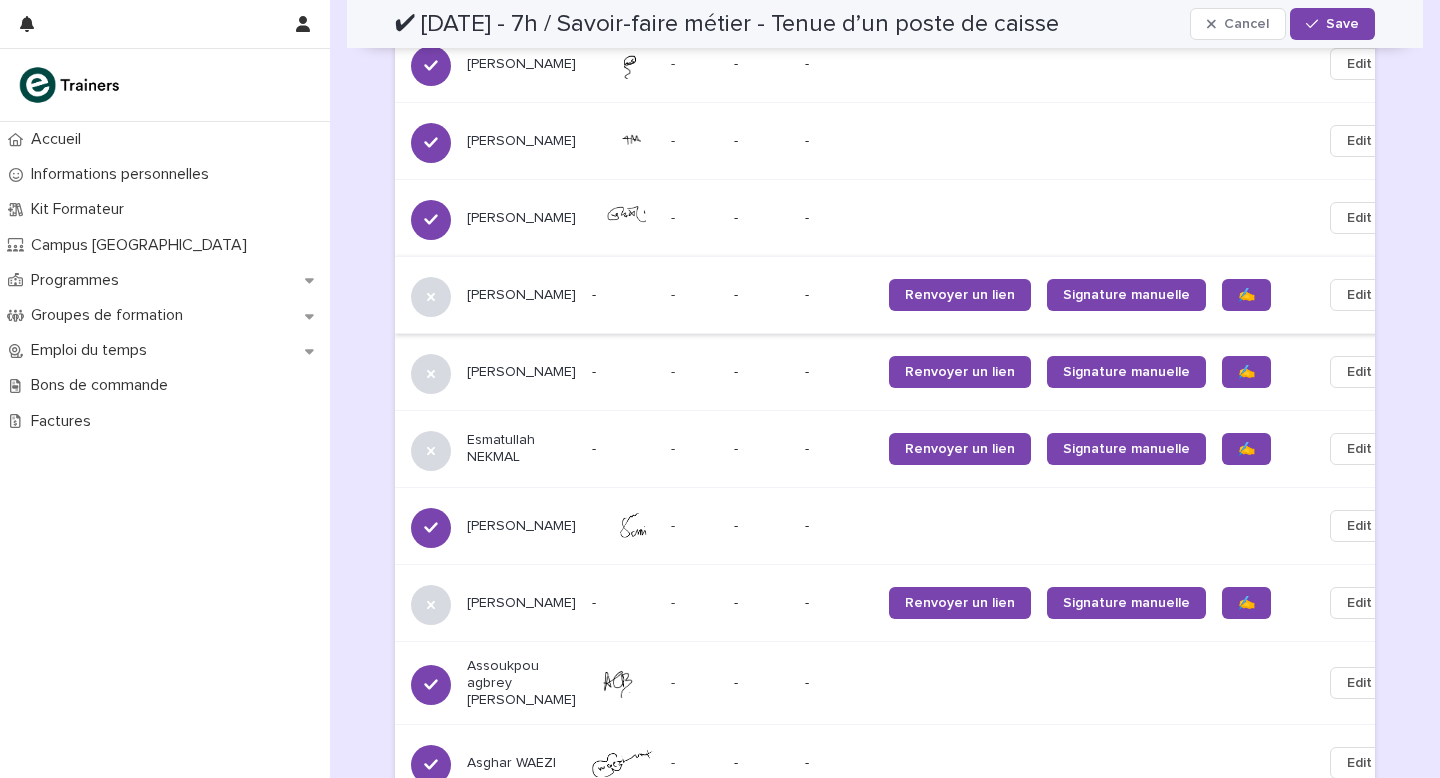 click on "✍️" at bounding box center [1246, 295] 